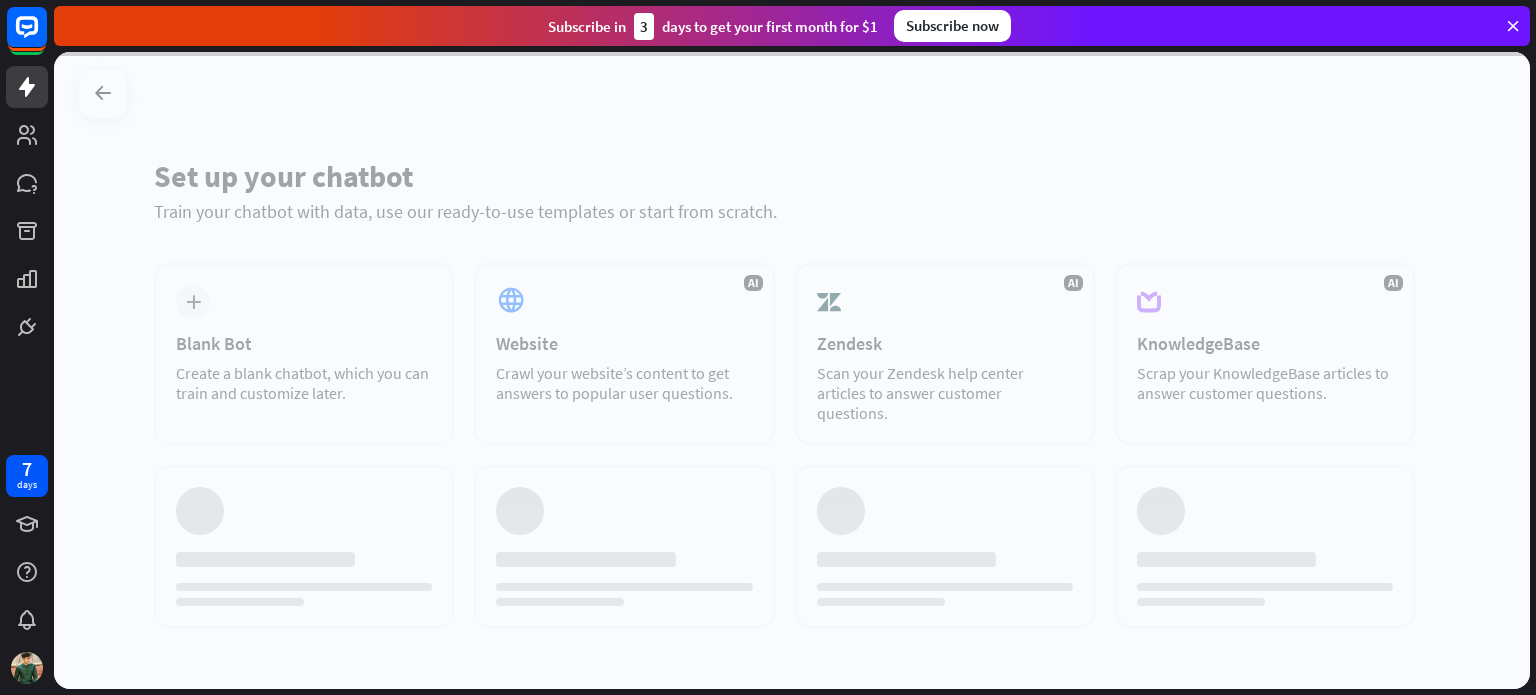 scroll, scrollTop: 0, scrollLeft: 0, axis: both 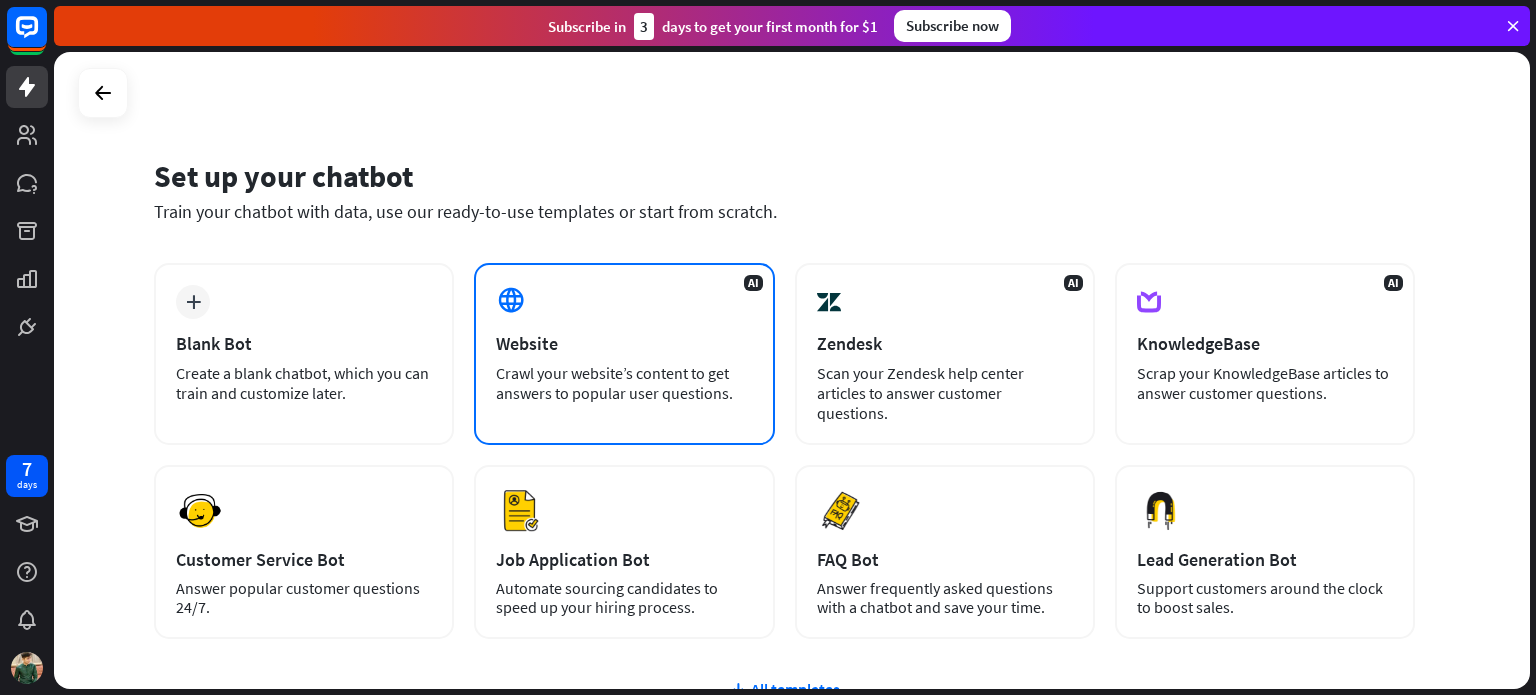 click on "AI     Website
Crawl your website’s content to get answers to
popular user questions." at bounding box center [624, 354] 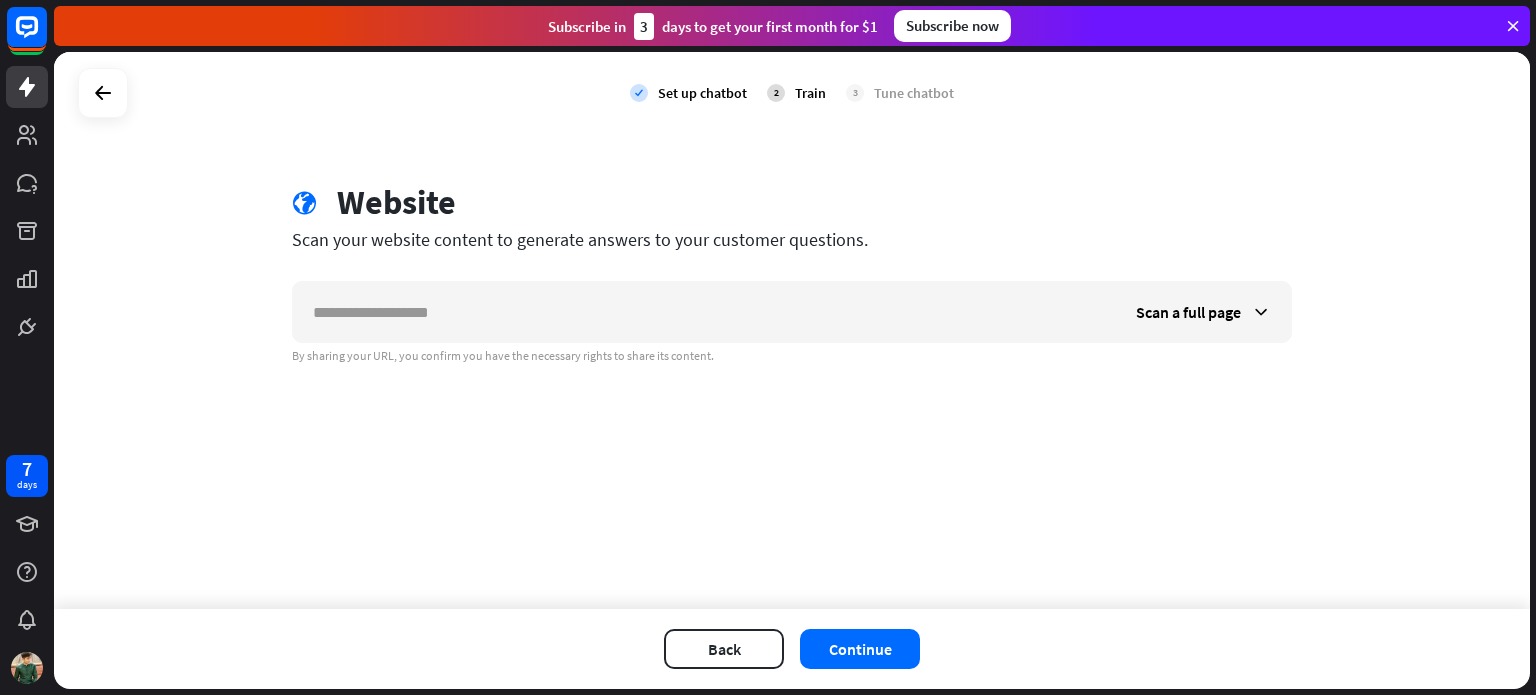 click at bounding box center [1513, 26] 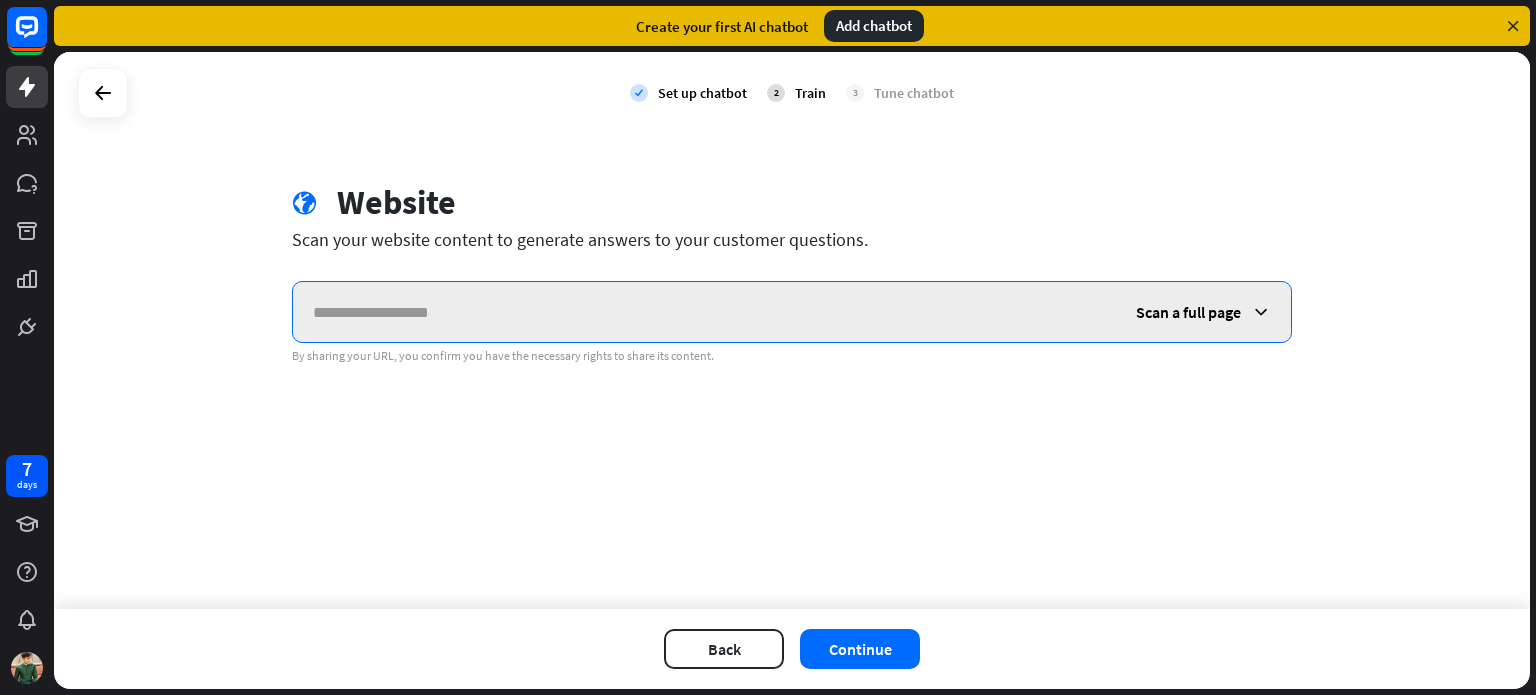 click at bounding box center (704, 312) 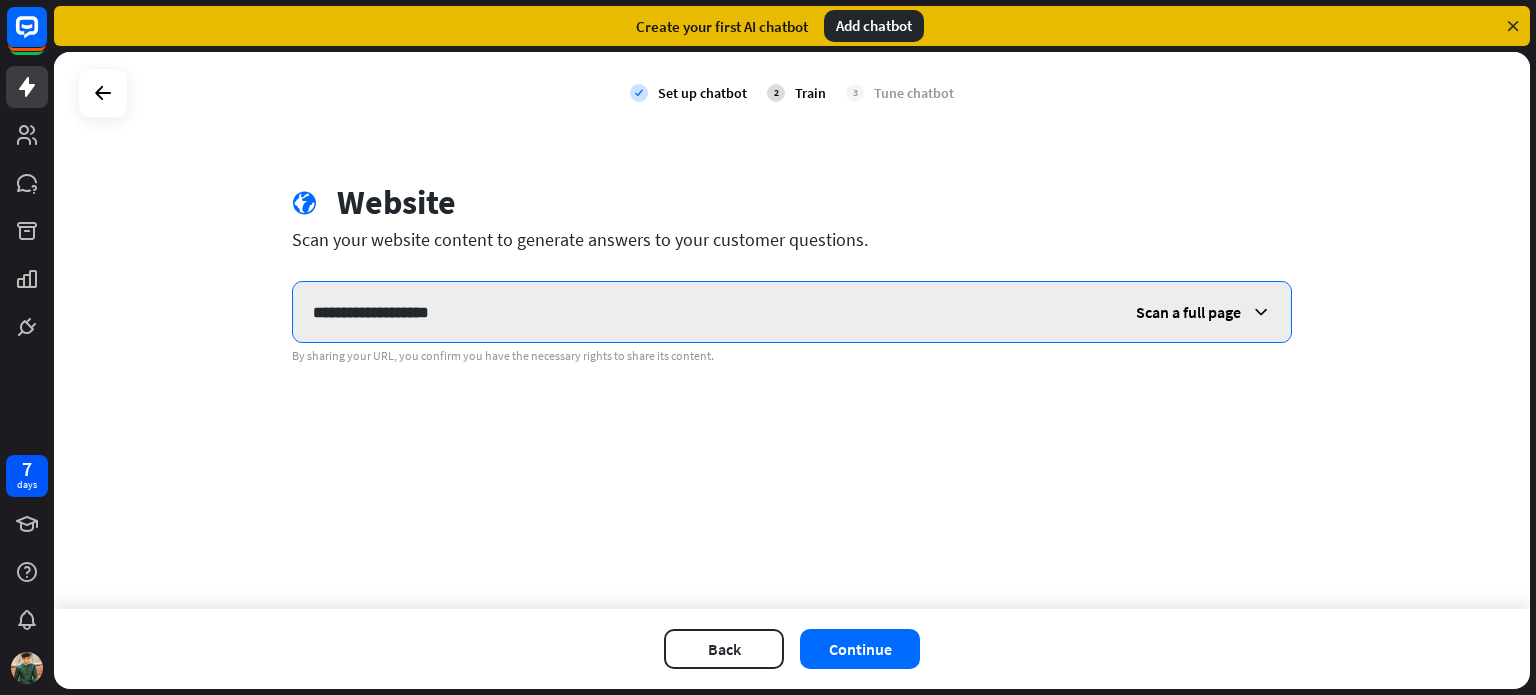 type on "**********" 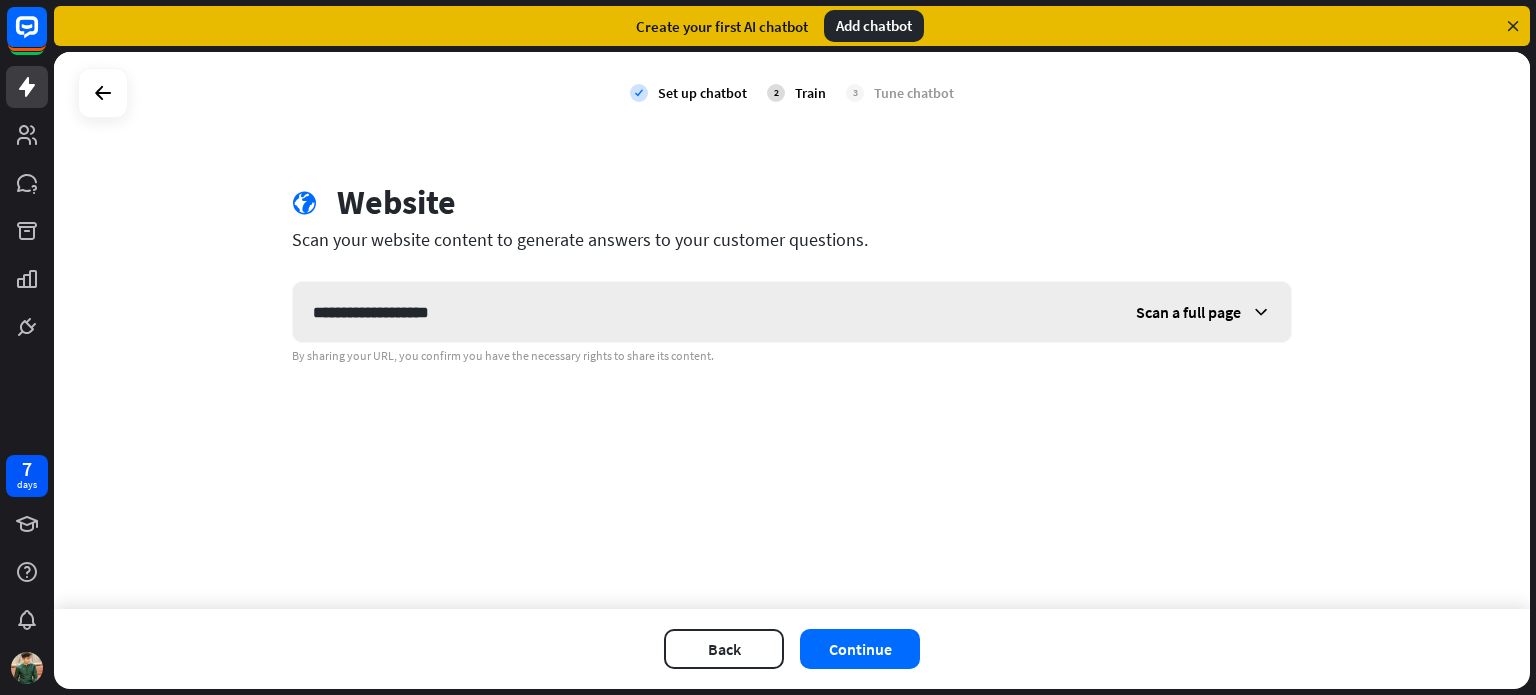 click at bounding box center [1261, 312] 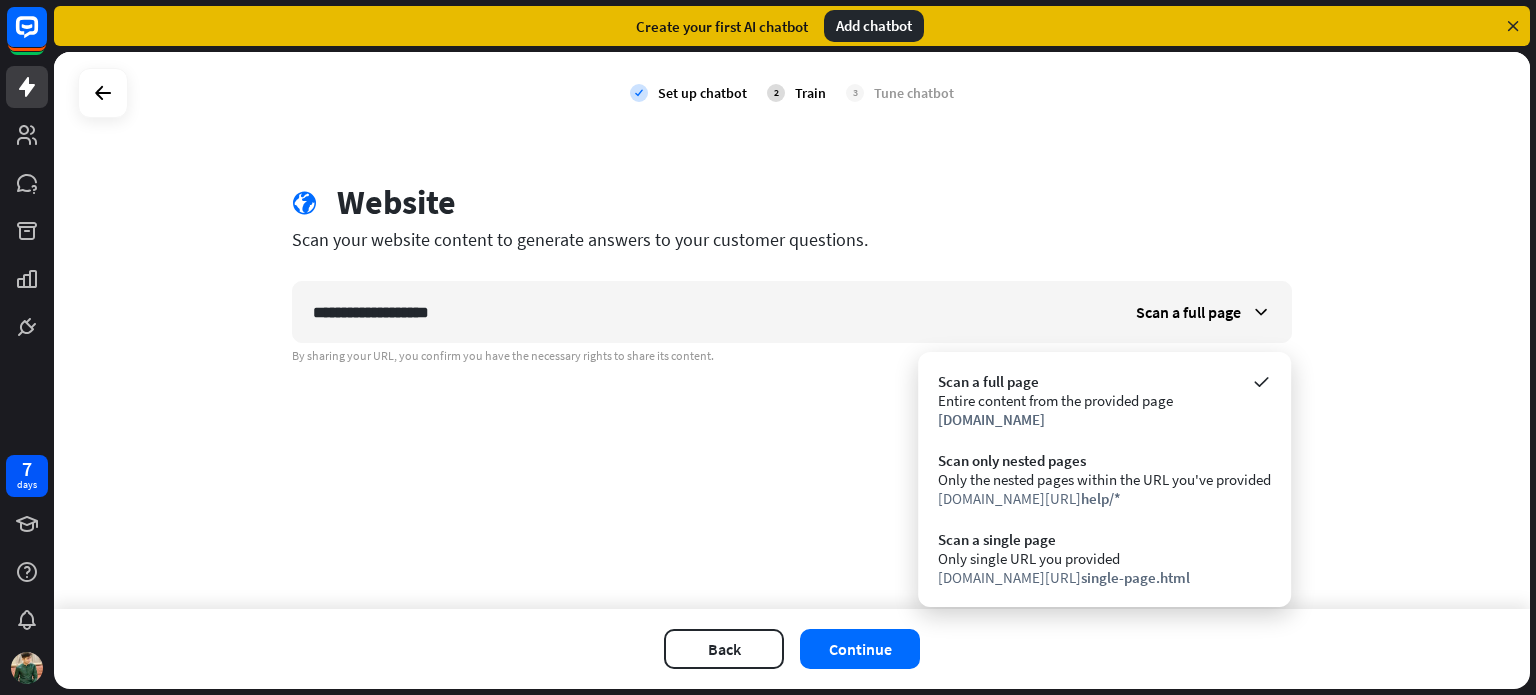 click on "**********" at bounding box center (792, 330) 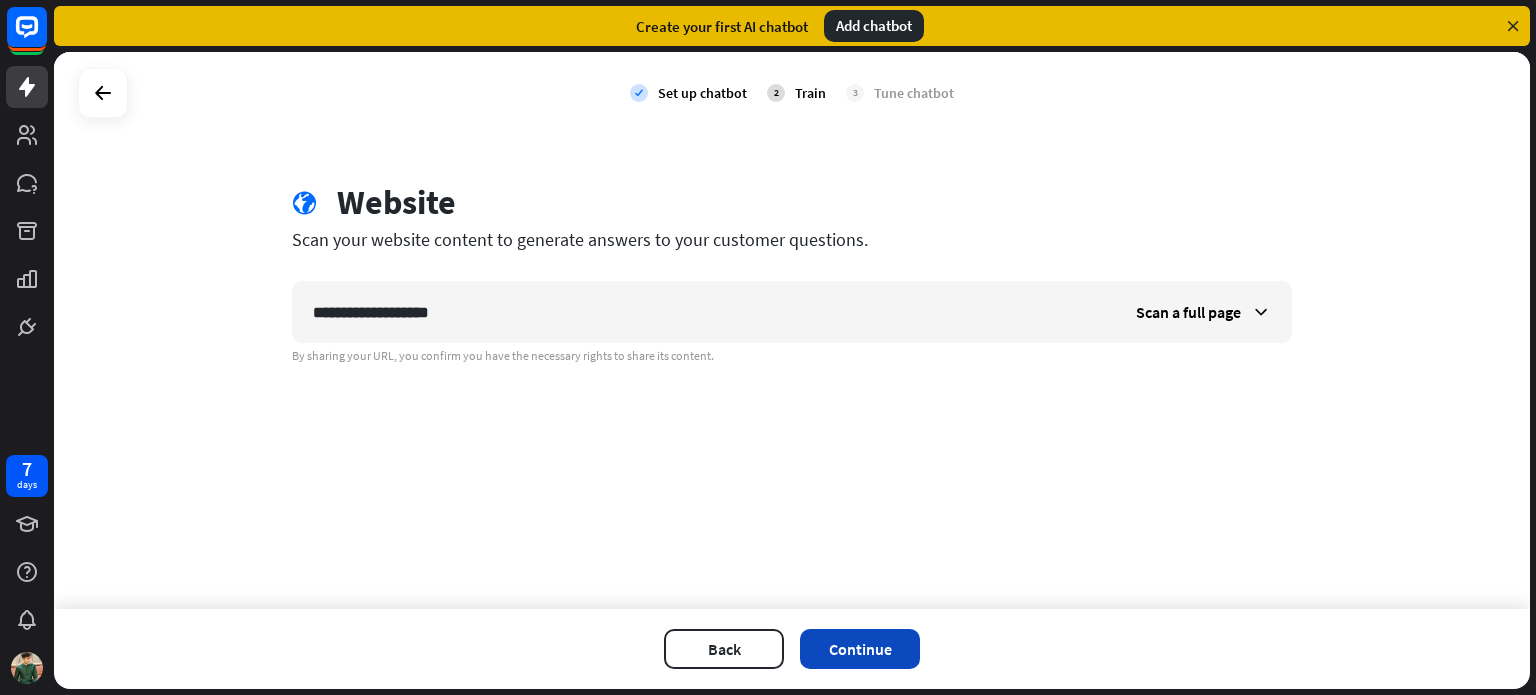 click on "Continue" at bounding box center [860, 649] 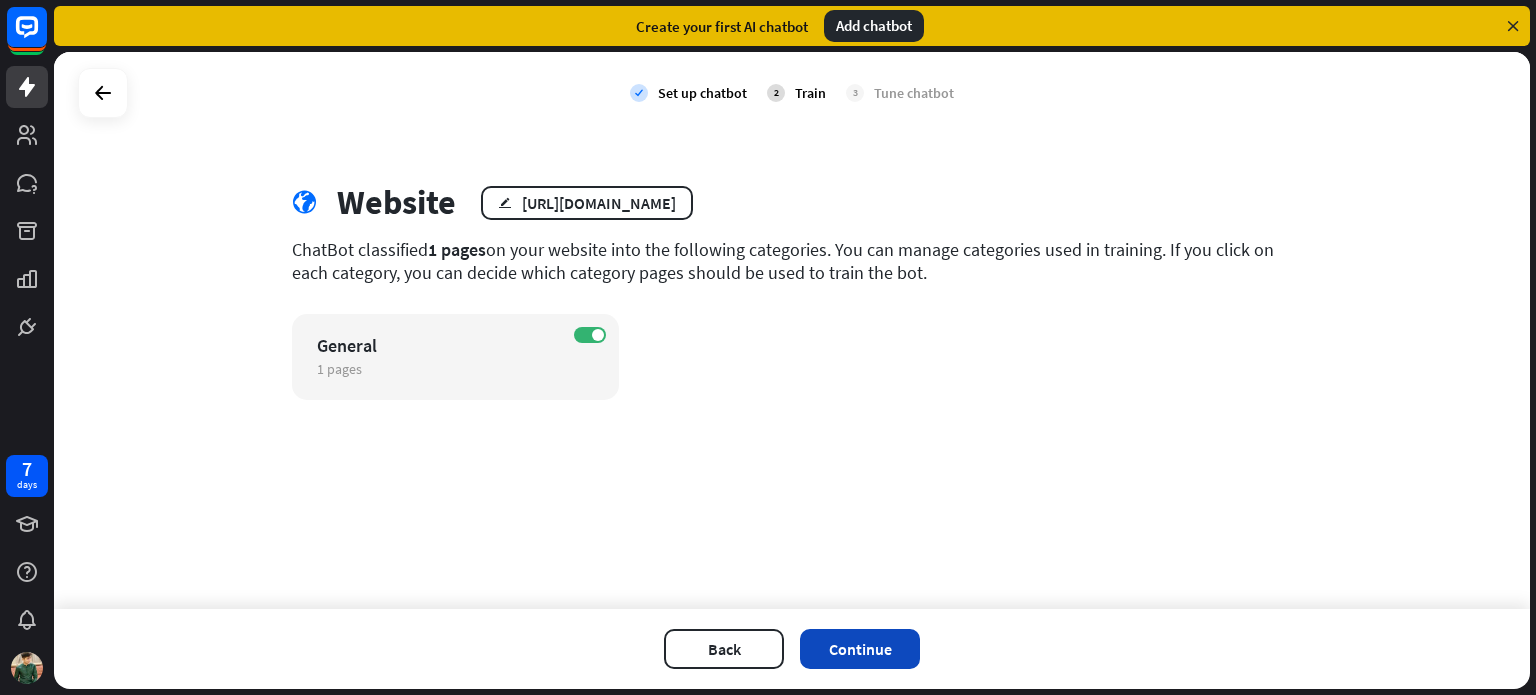 click on "Continue" at bounding box center [860, 649] 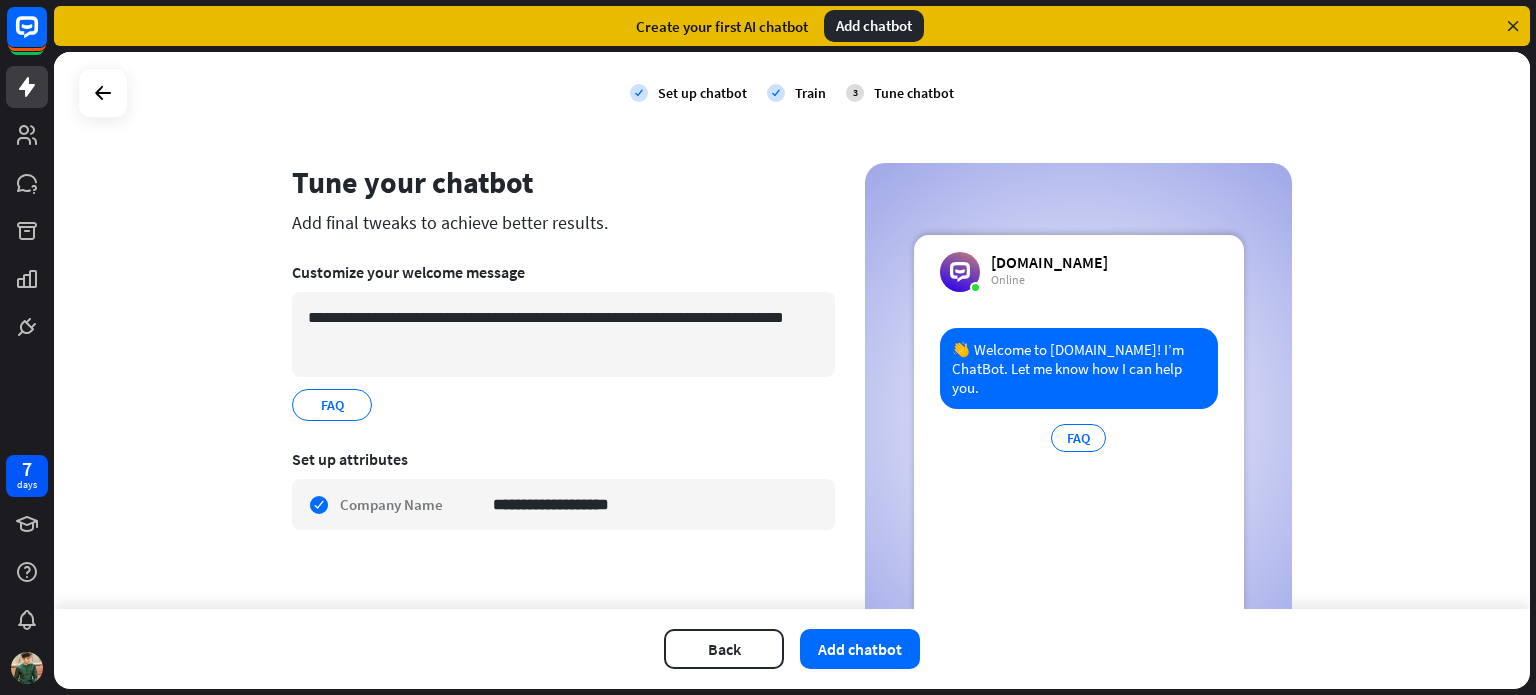 scroll, scrollTop: 38, scrollLeft: 0, axis: vertical 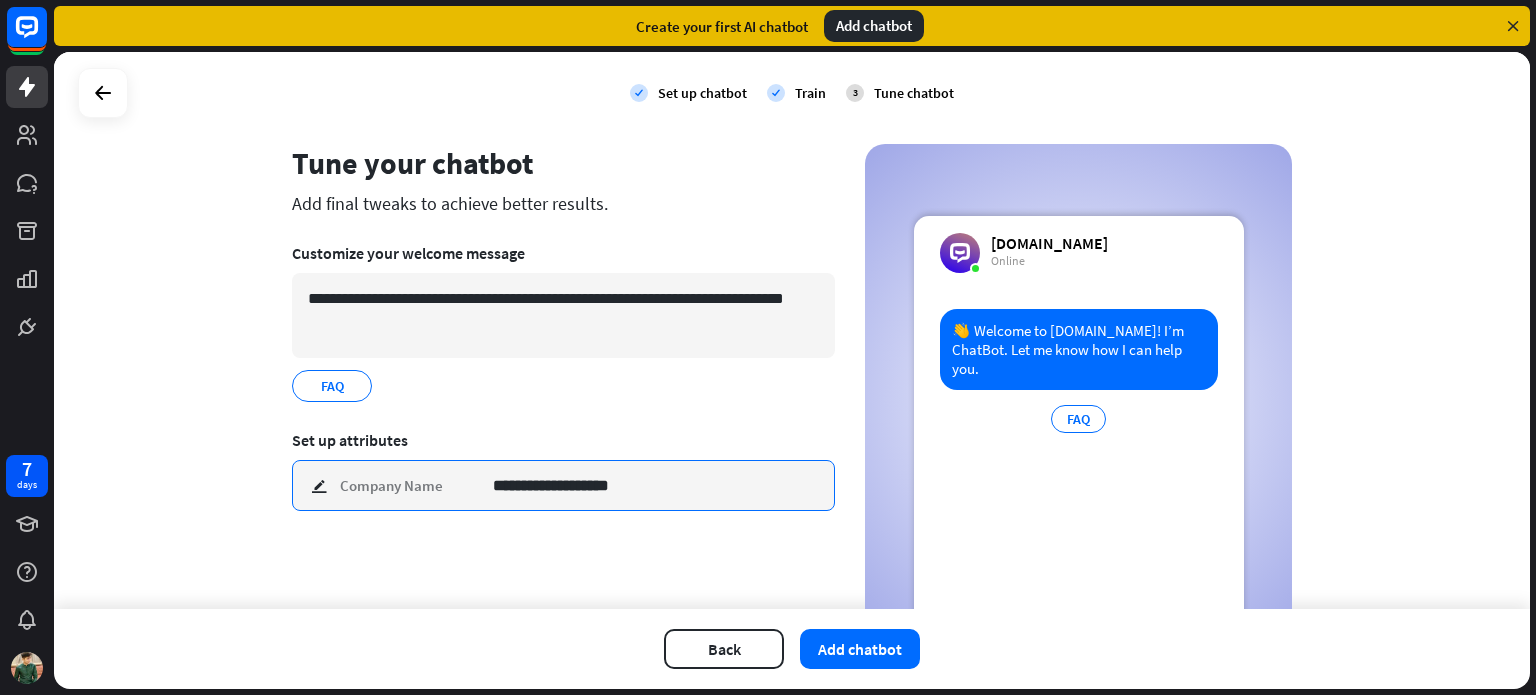 click on "**********" at bounding box center [656, 485] 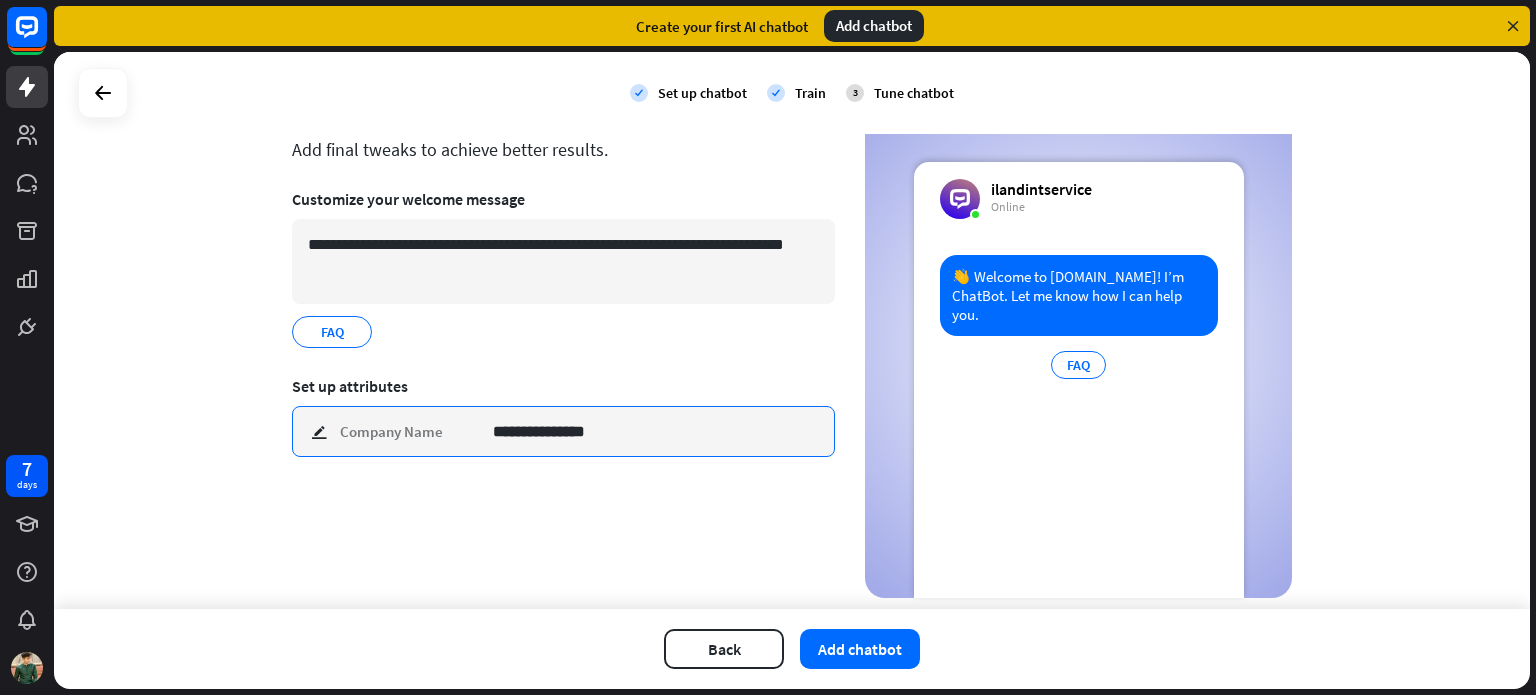 scroll, scrollTop: 93, scrollLeft: 0, axis: vertical 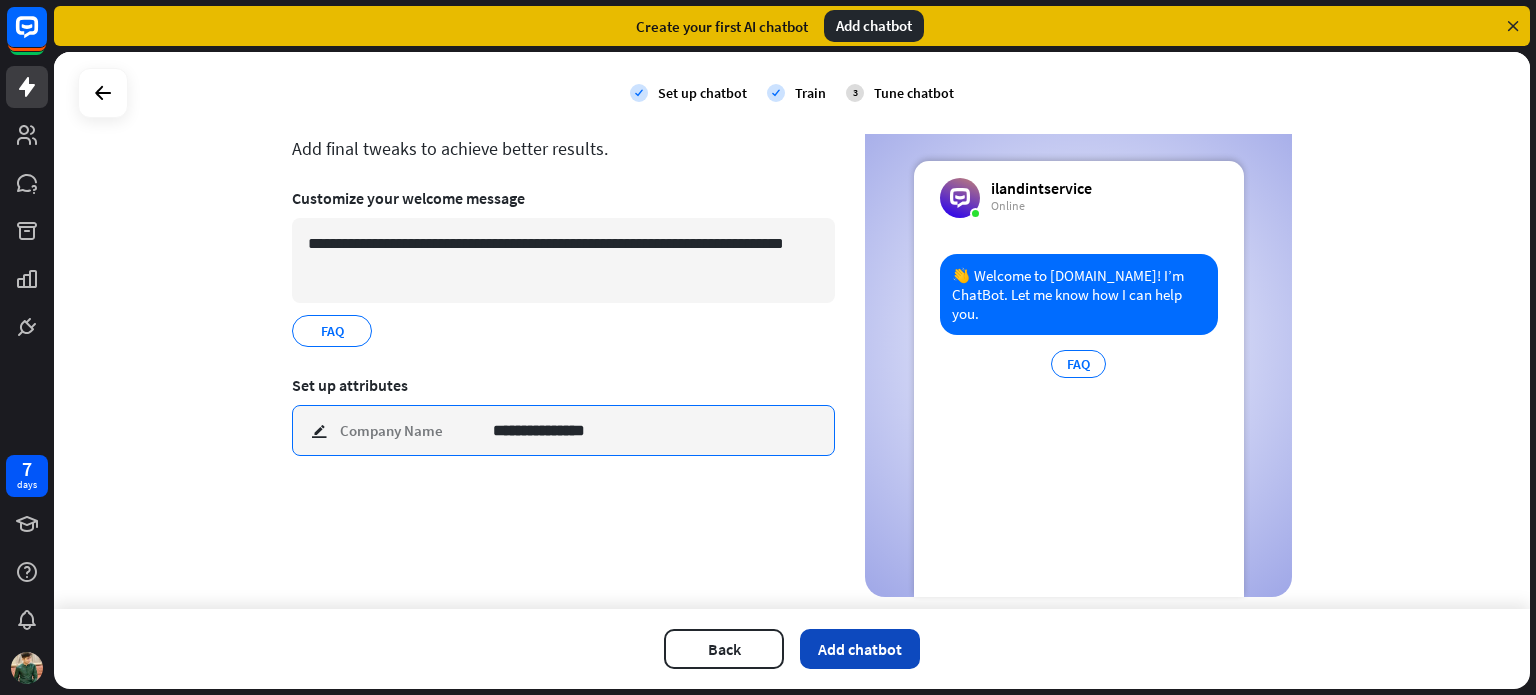 type on "**********" 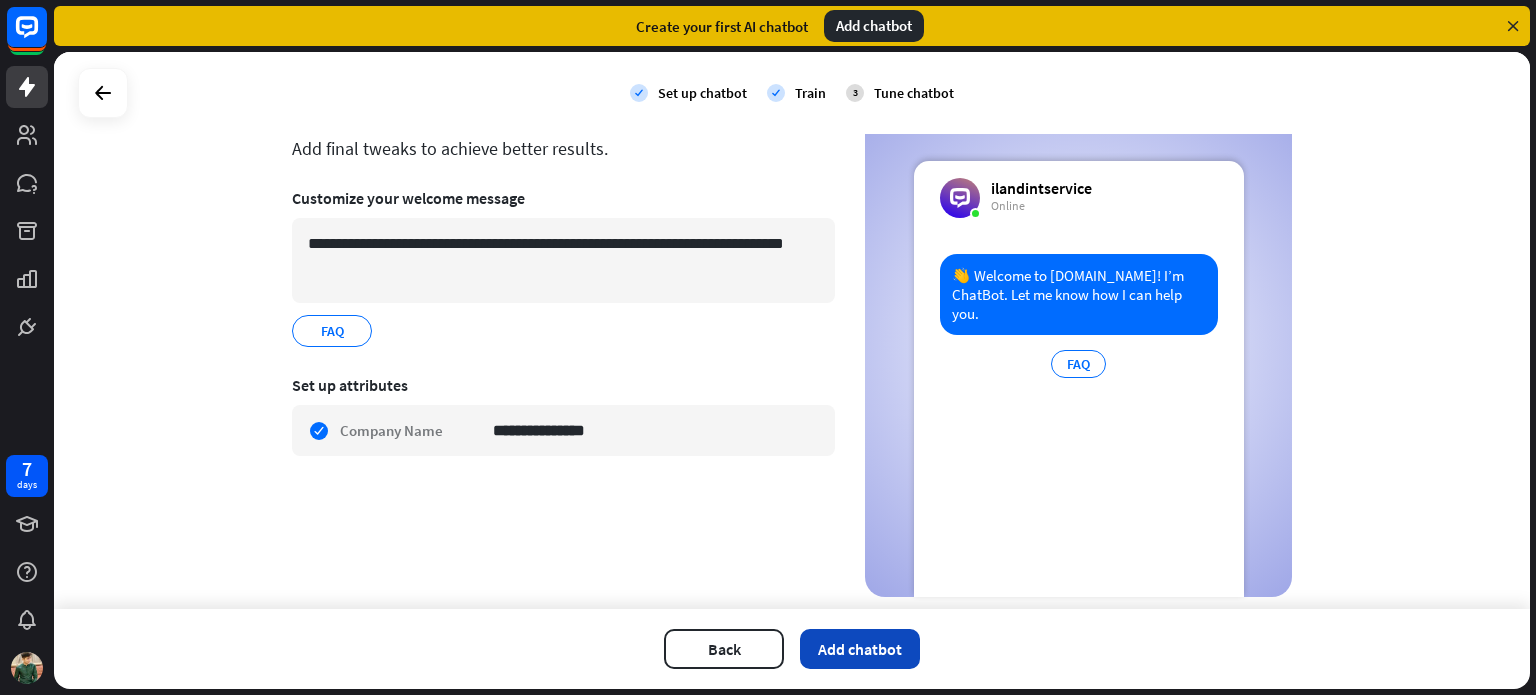 click on "Add chatbot" at bounding box center [860, 649] 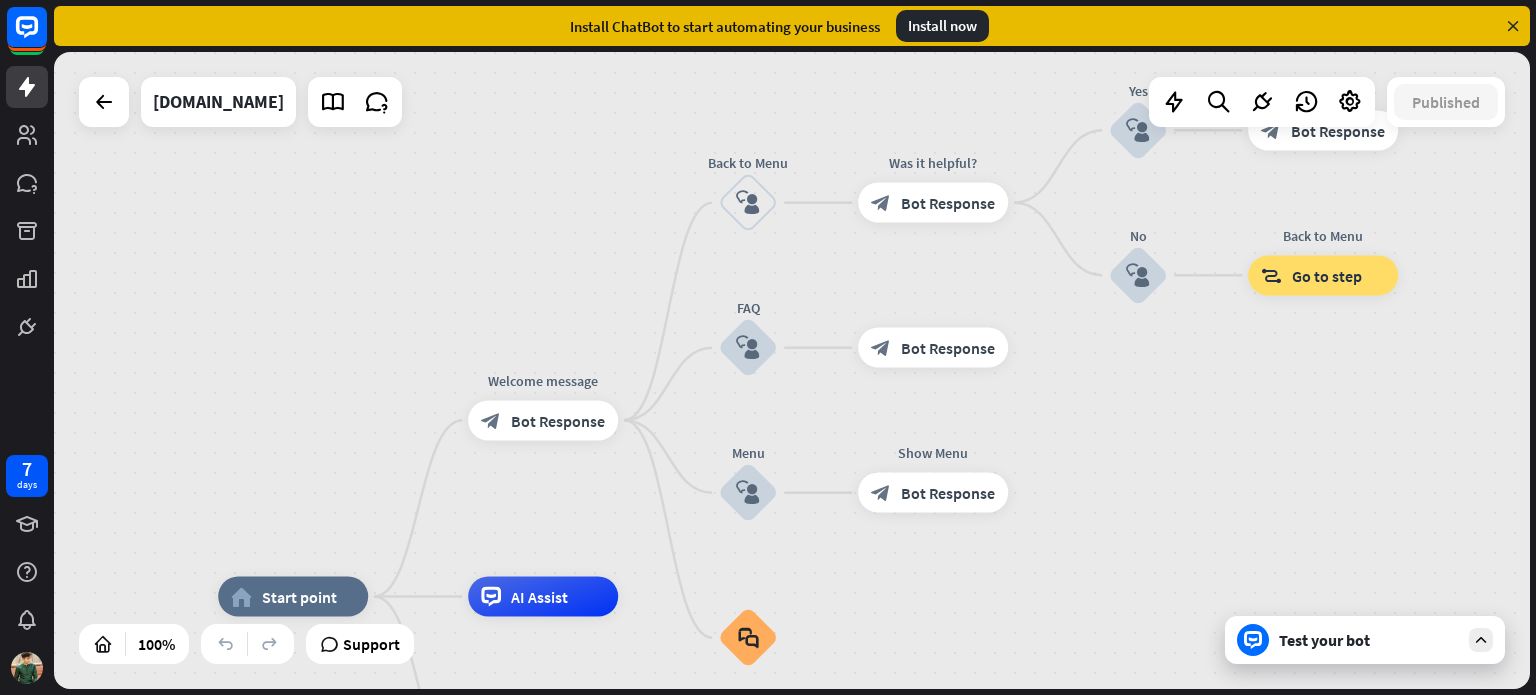 drag, startPoint x: 779, startPoint y: 479, endPoint x: 648, endPoint y: 705, distance: 261.22214 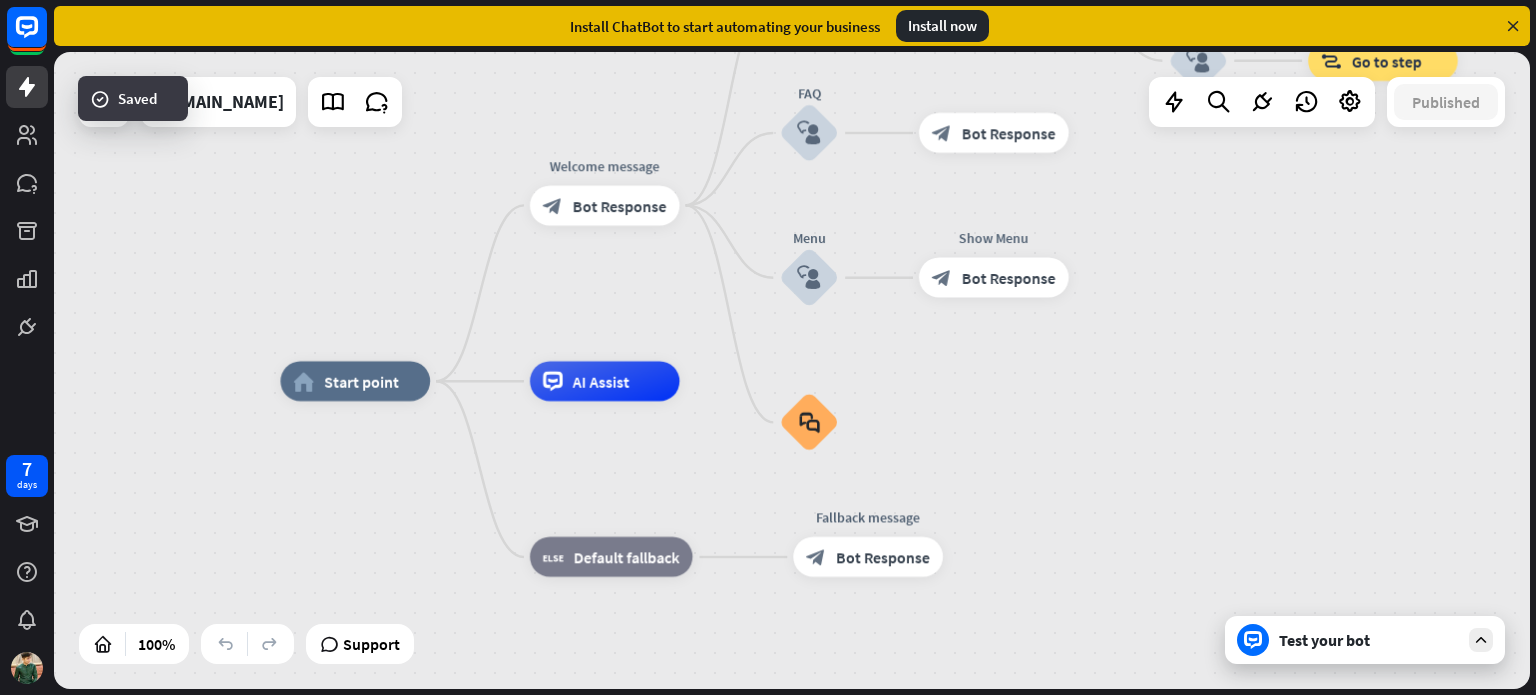 drag, startPoint x: 631, startPoint y: 525, endPoint x: 692, endPoint y: 310, distance: 223.48602 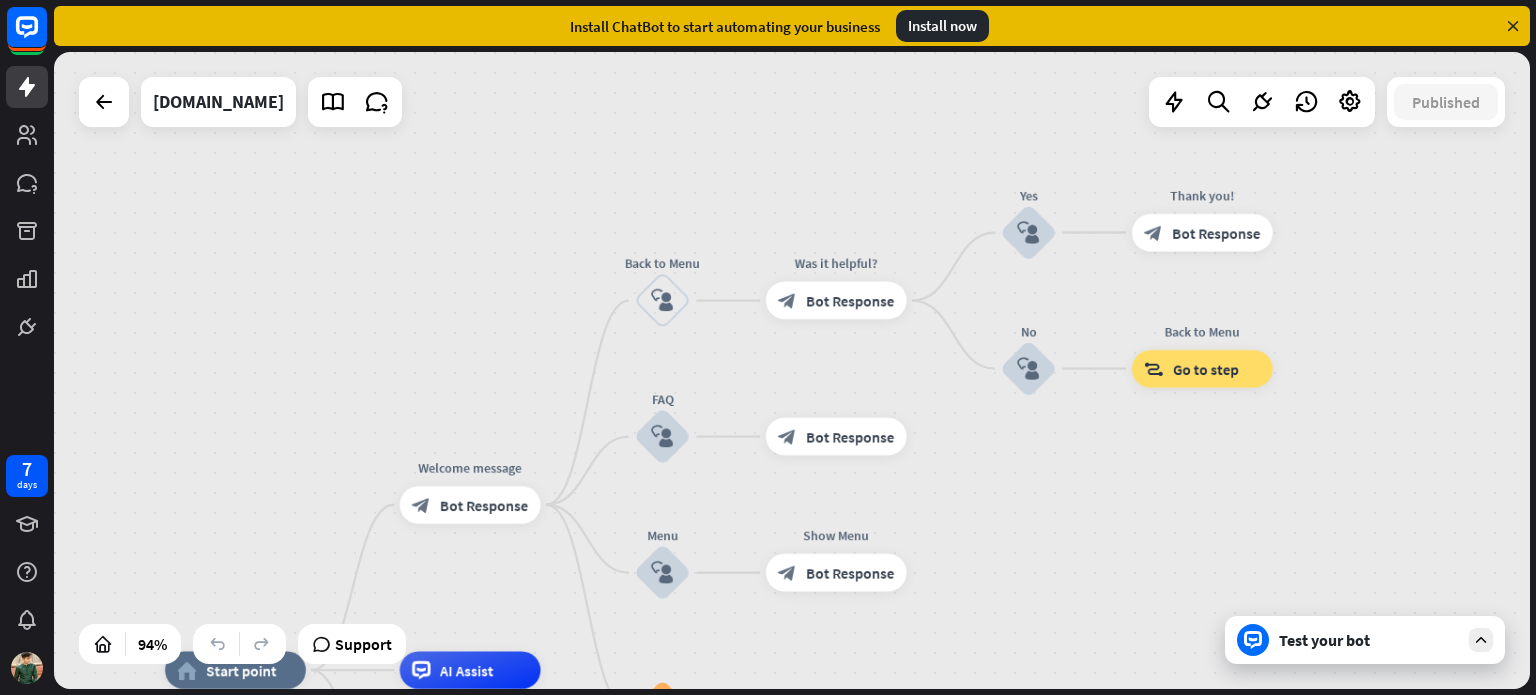 drag, startPoint x: 720, startPoint y: 343, endPoint x: 579, endPoint y: 647, distance: 335.10745 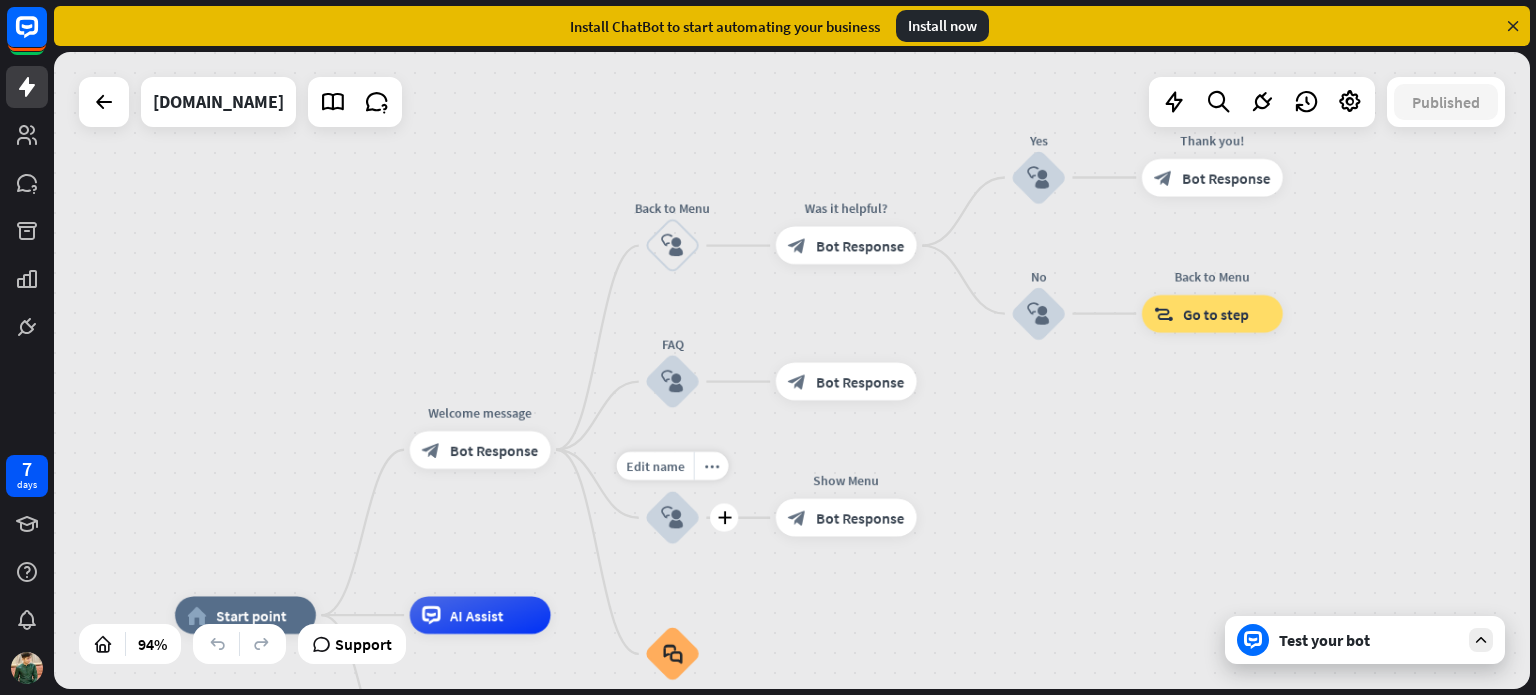drag, startPoint x: 597, startPoint y: 608, endPoint x: 612, endPoint y: 511, distance: 98.15294 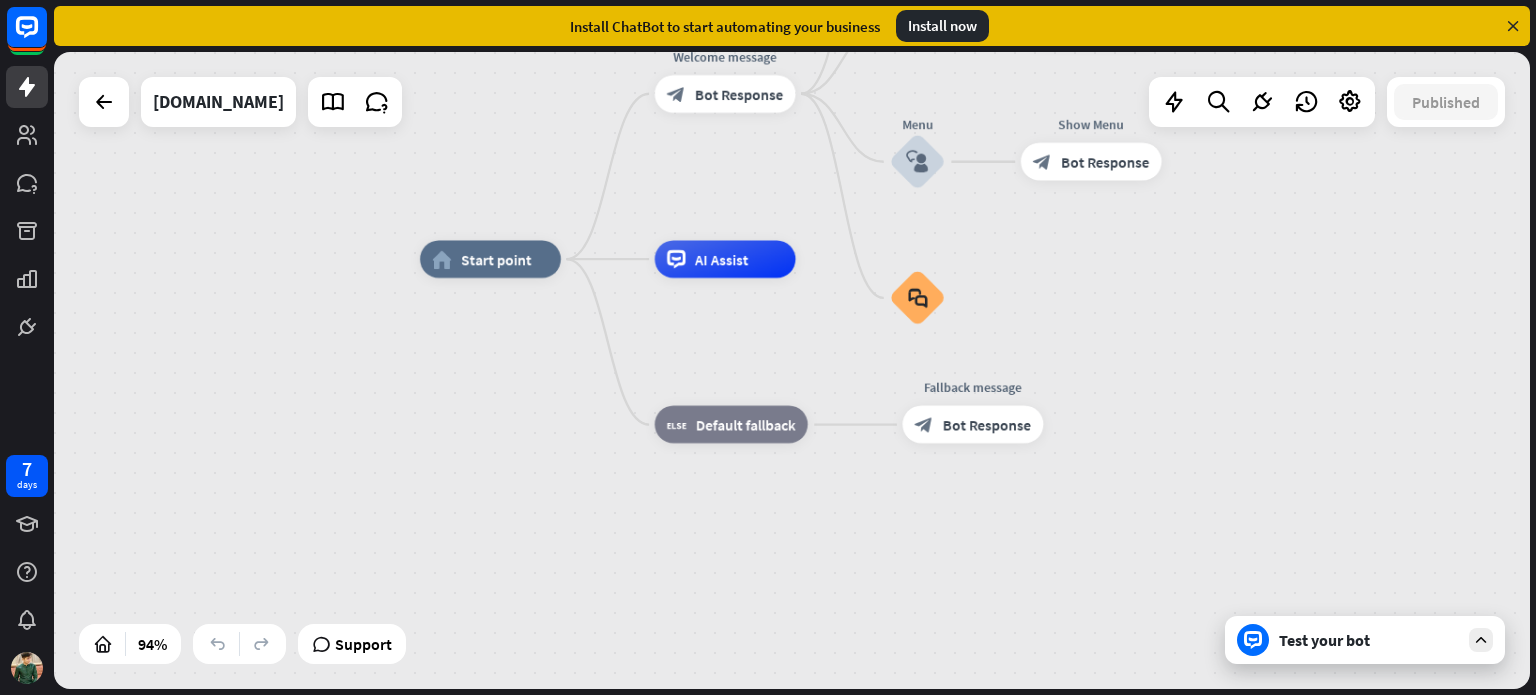 drag, startPoint x: 1104, startPoint y: 487, endPoint x: 1343, endPoint y: 151, distance: 412.33118 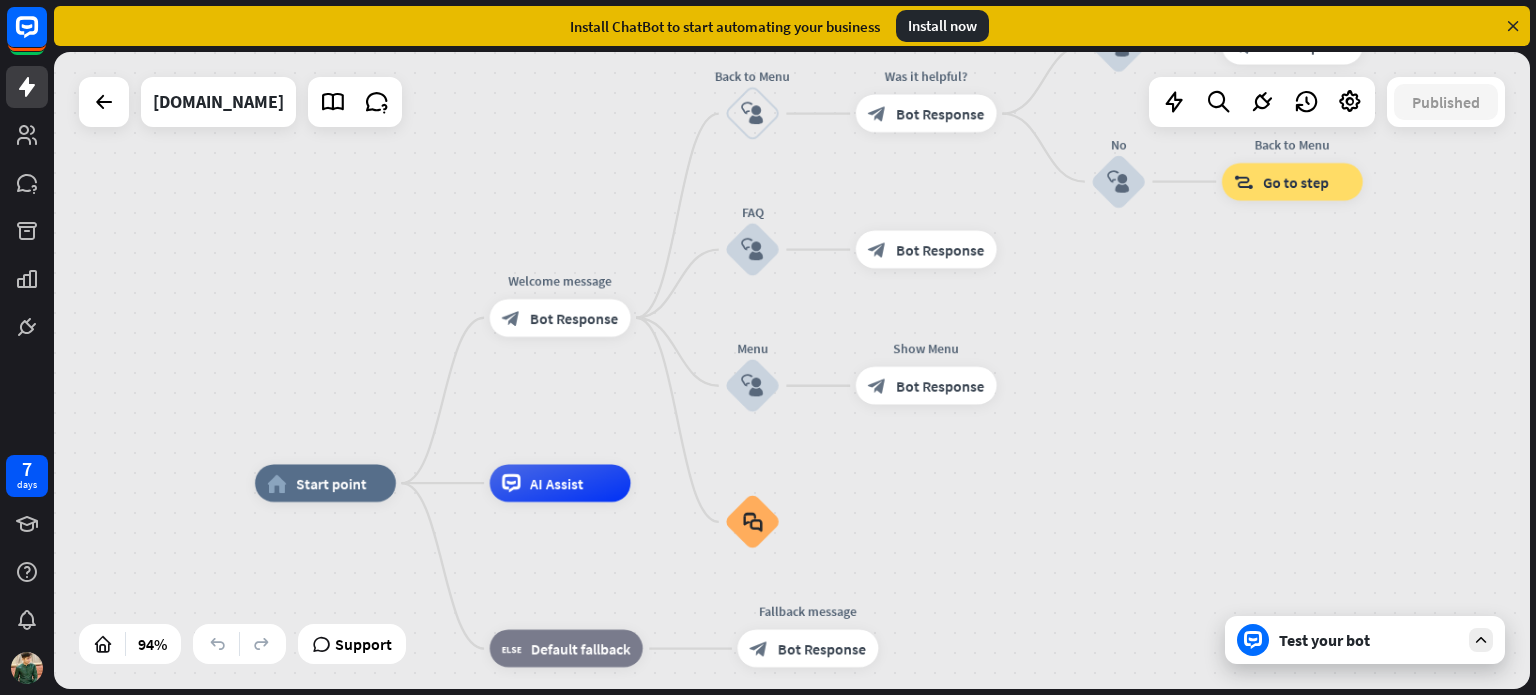 drag, startPoint x: 1343, startPoint y: 151, endPoint x: 1155, endPoint y: 450, distance: 353.1926 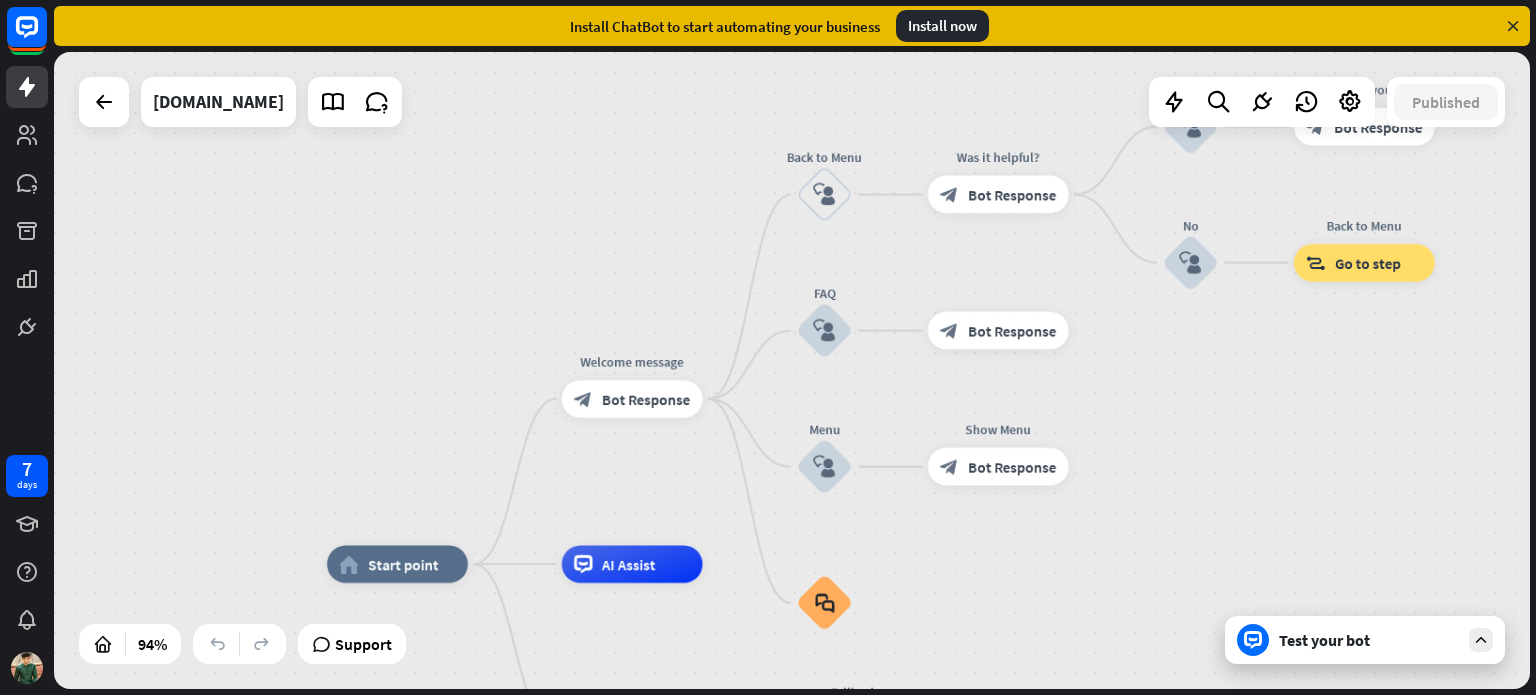drag, startPoint x: 1079, startPoint y: 387, endPoint x: 1175, endPoint y: 393, distance: 96.18732 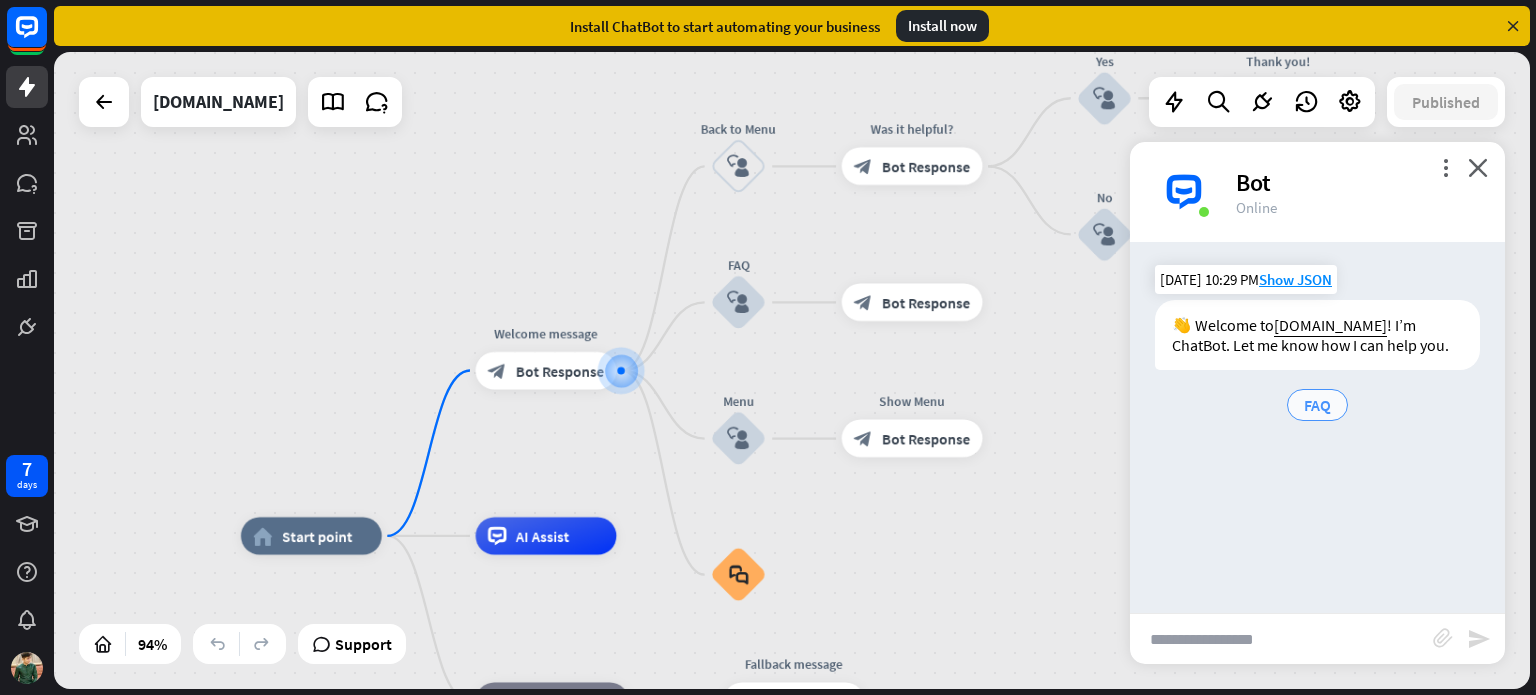 click on "FAQ" at bounding box center [1317, 405] 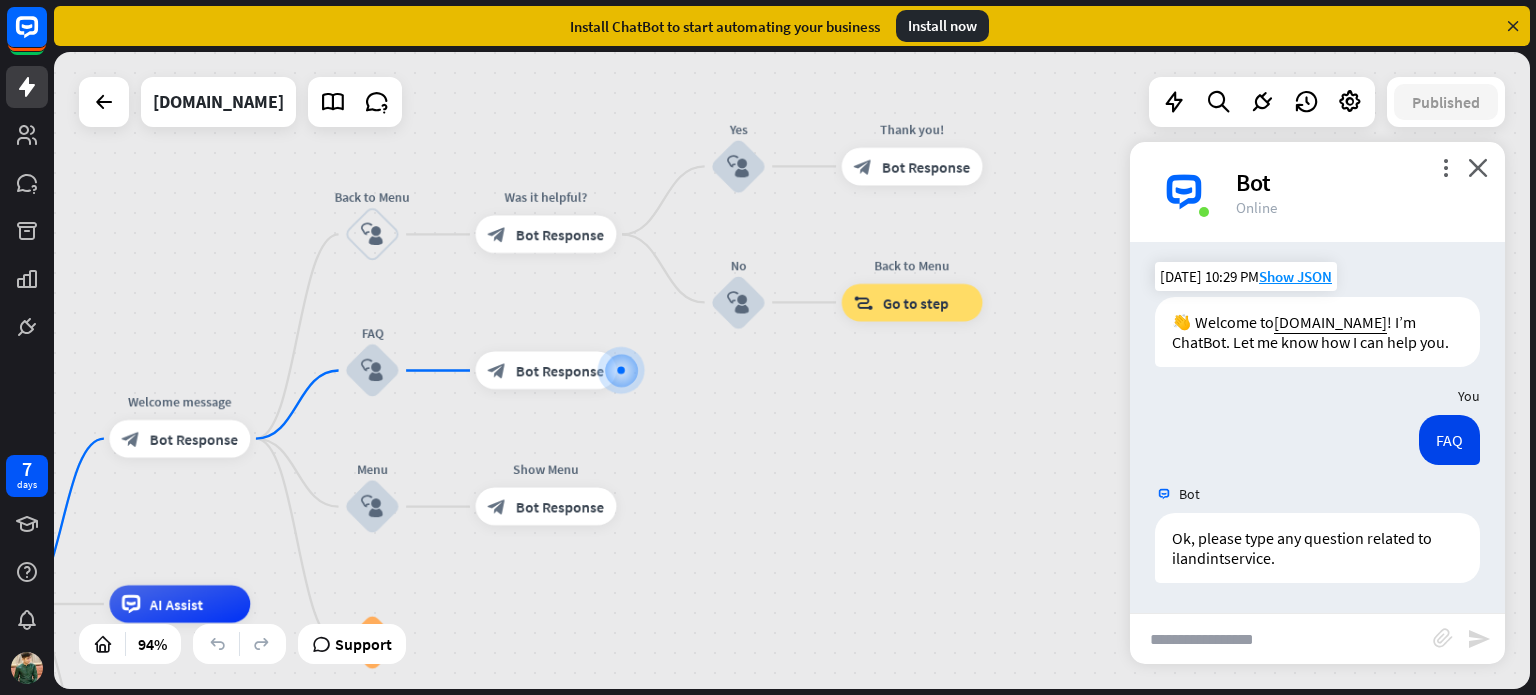 scroll, scrollTop: 23, scrollLeft: 0, axis: vertical 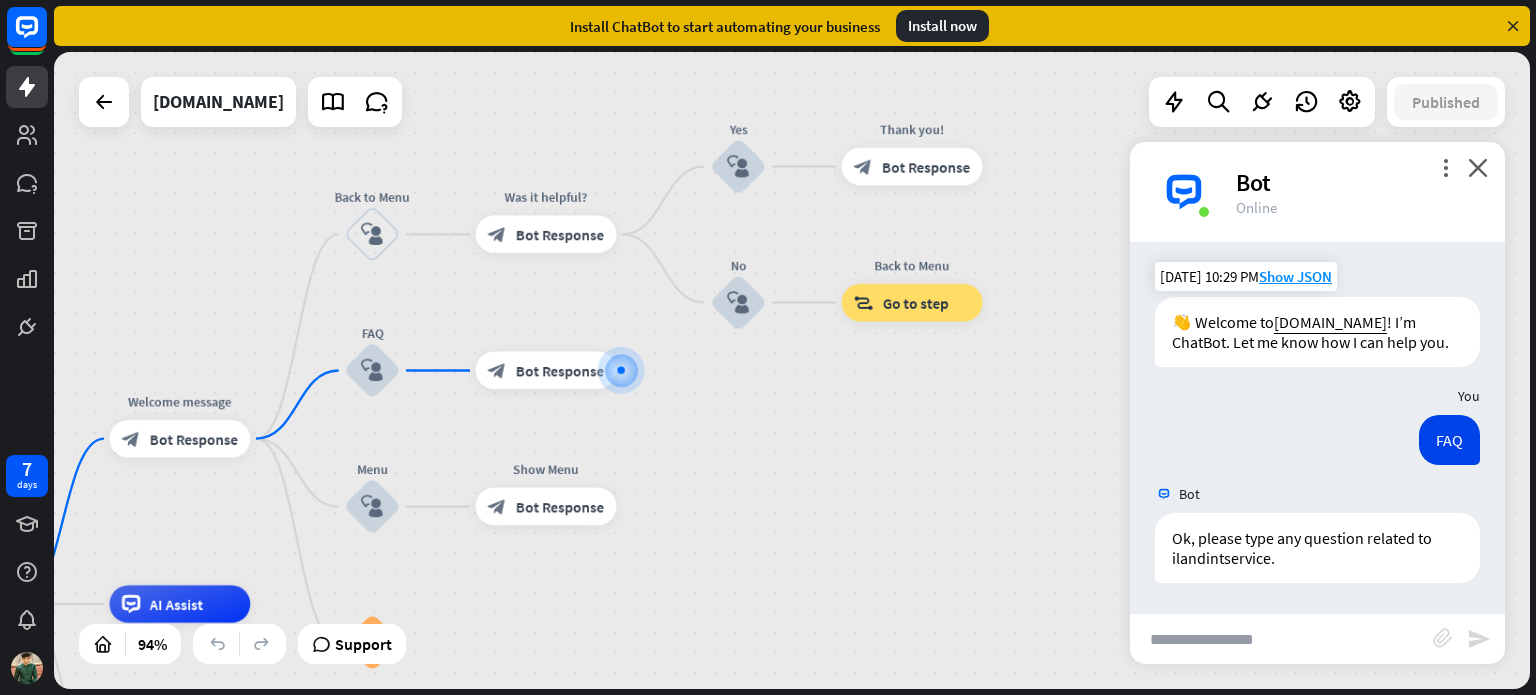 click at bounding box center (1281, 639) 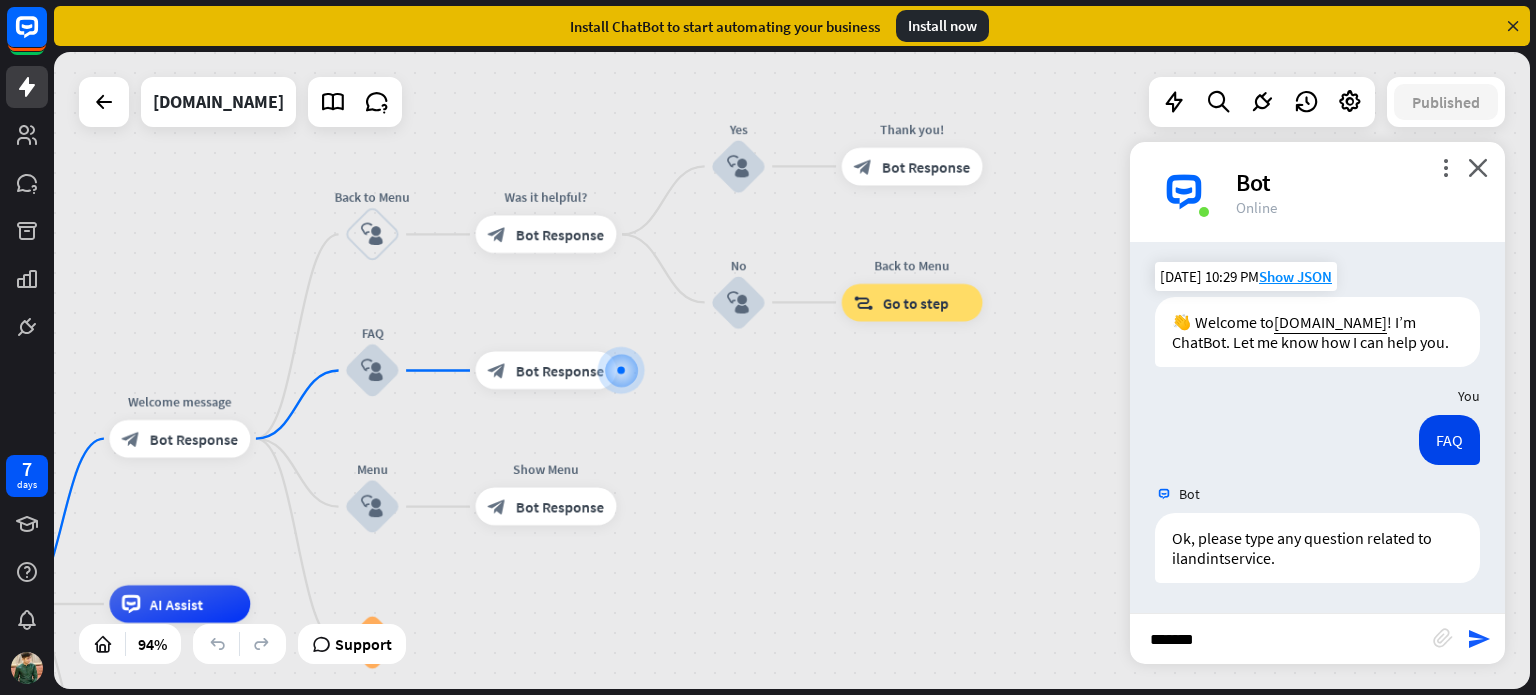 type on "********" 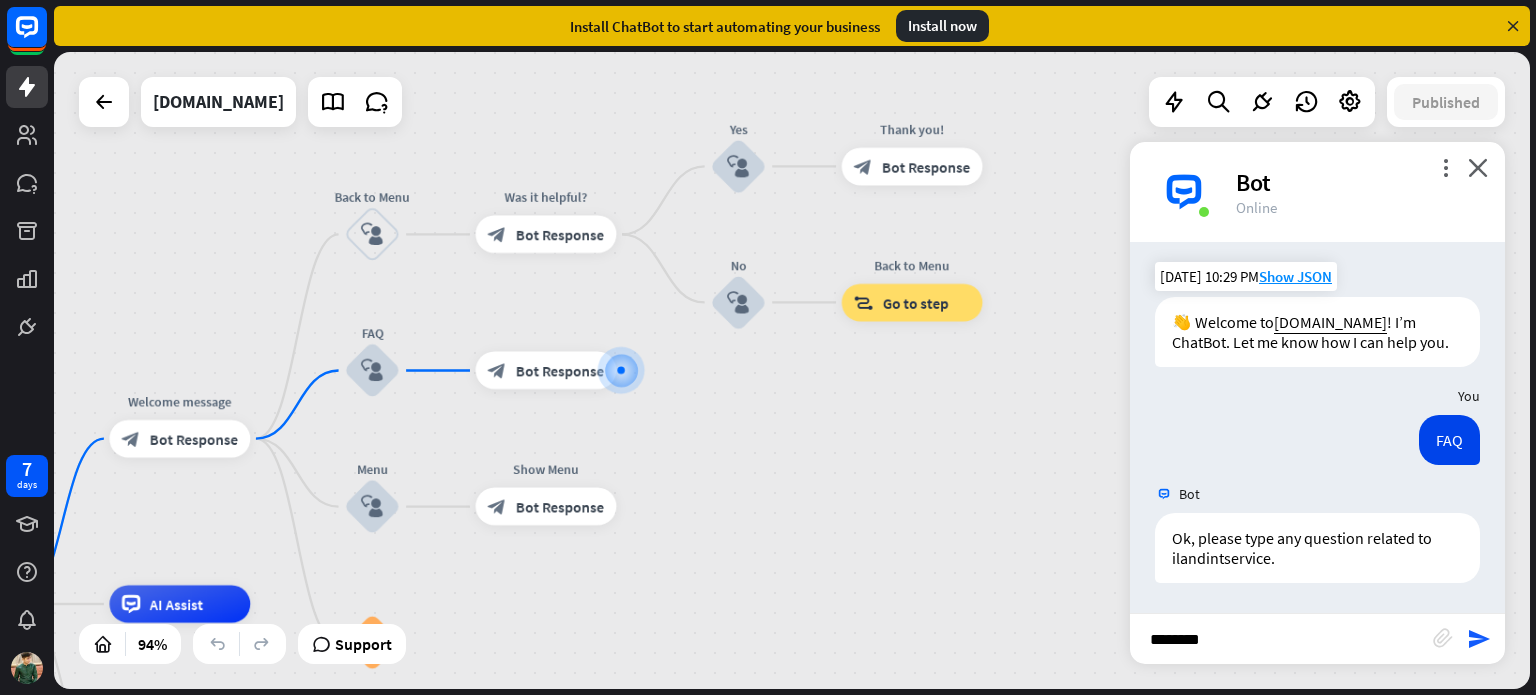 type 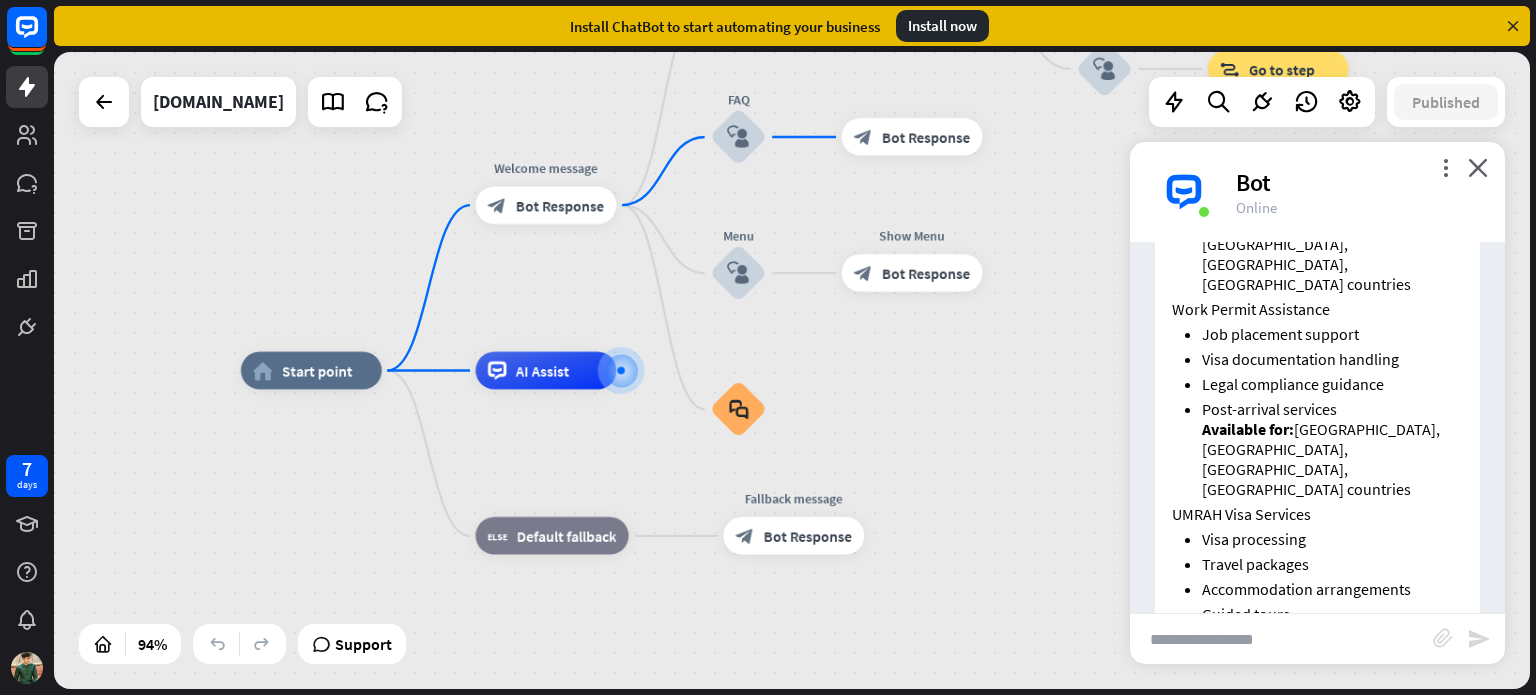 scroll, scrollTop: 873, scrollLeft: 0, axis: vertical 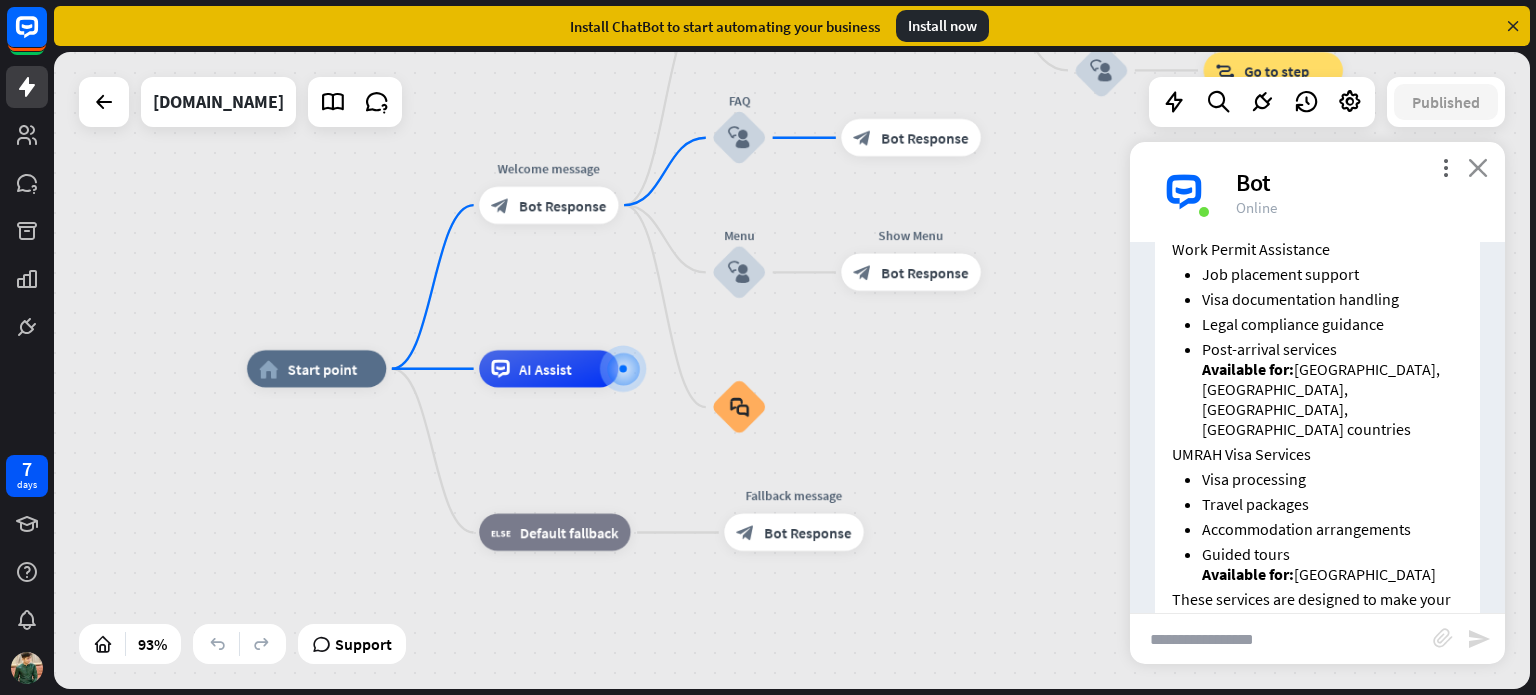 click on "close" at bounding box center (1478, 167) 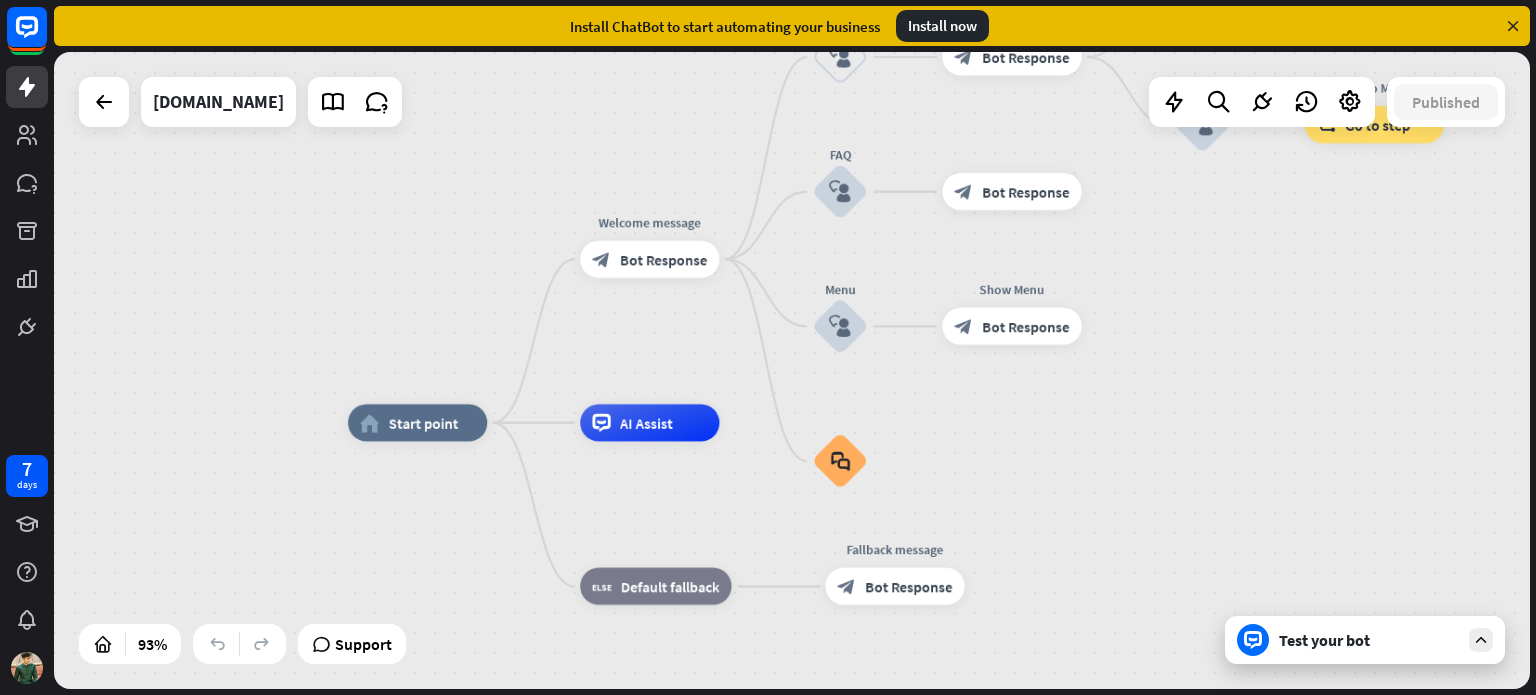 drag, startPoint x: 419, startPoint y: 232, endPoint x: 520, endPoint y: 286, distance: 114.52947 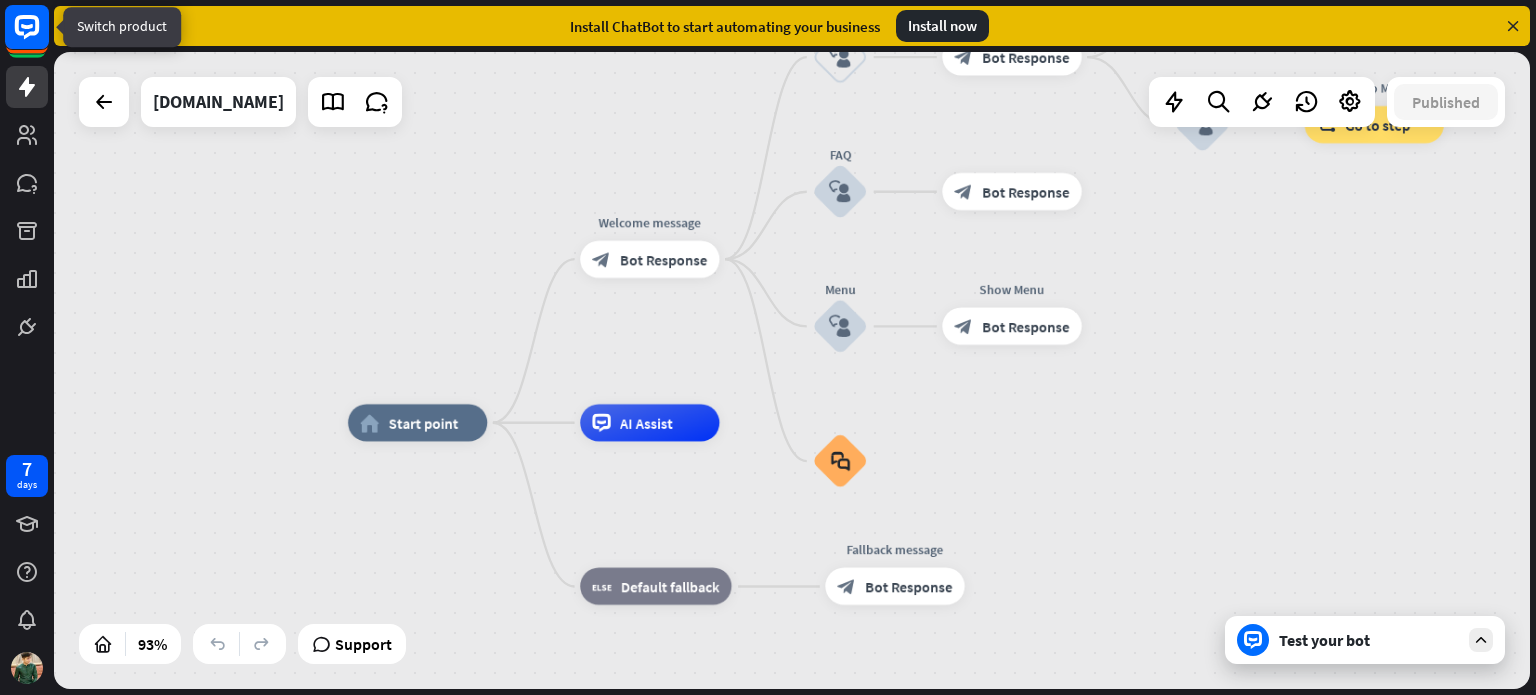 click 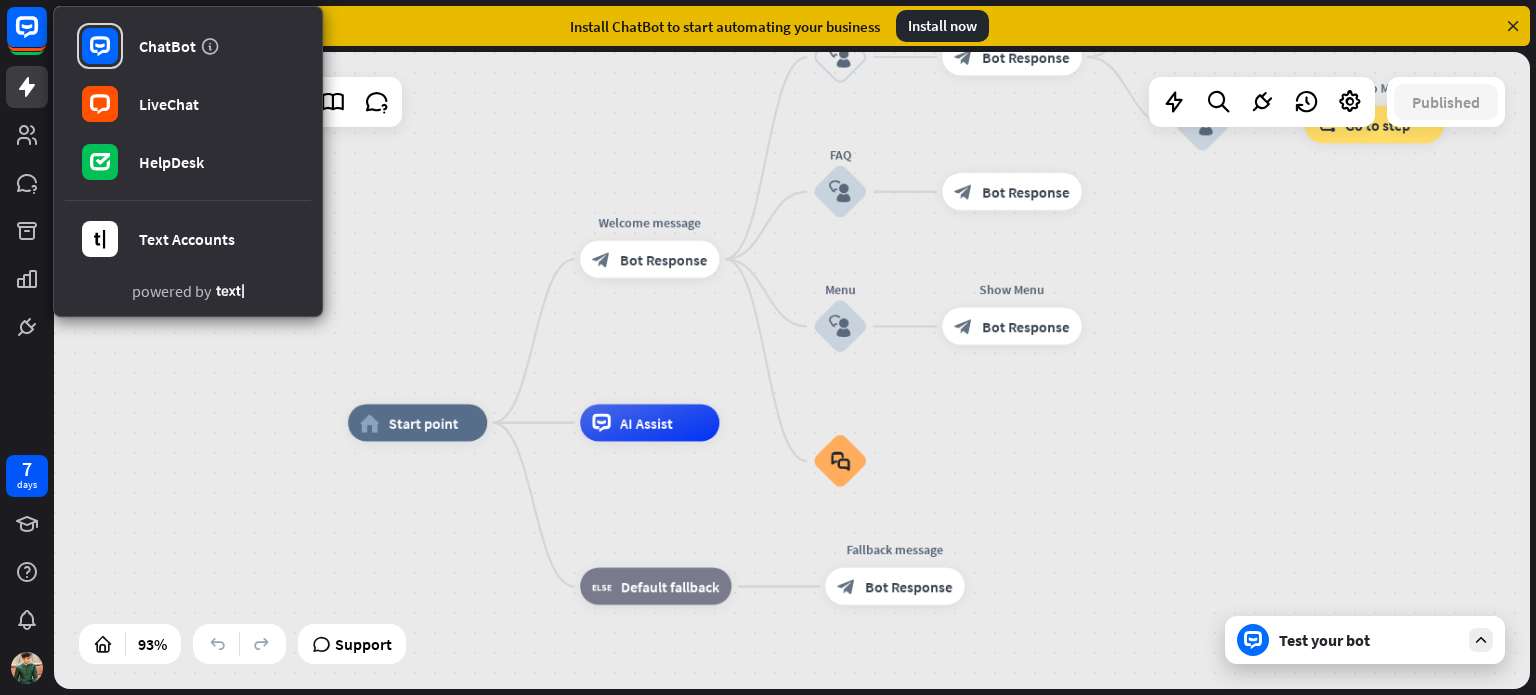 click on "home_2   Start point                 Welcome message   block_bot_response   Bot Response                 Back to Menu   block_user_input                 Was it helpful?   block_bot_response   Bot Response                 Yes   block_user_input                 Thank you!   block_bot_response   Bot Response                 No   block_user_input                 Back to Menu   block_goto   Go to step                 FAQ   block_user_input                   block_bot_response   Bot Response                 Menu   block_user_input                 Show Menu   block_bot_response   Bot Response                   block_faq                     AI Assist                   block_fallback   Default fallback                 Fallback message   block_bot_response   Bot Response" at bounding box center [792, 370] 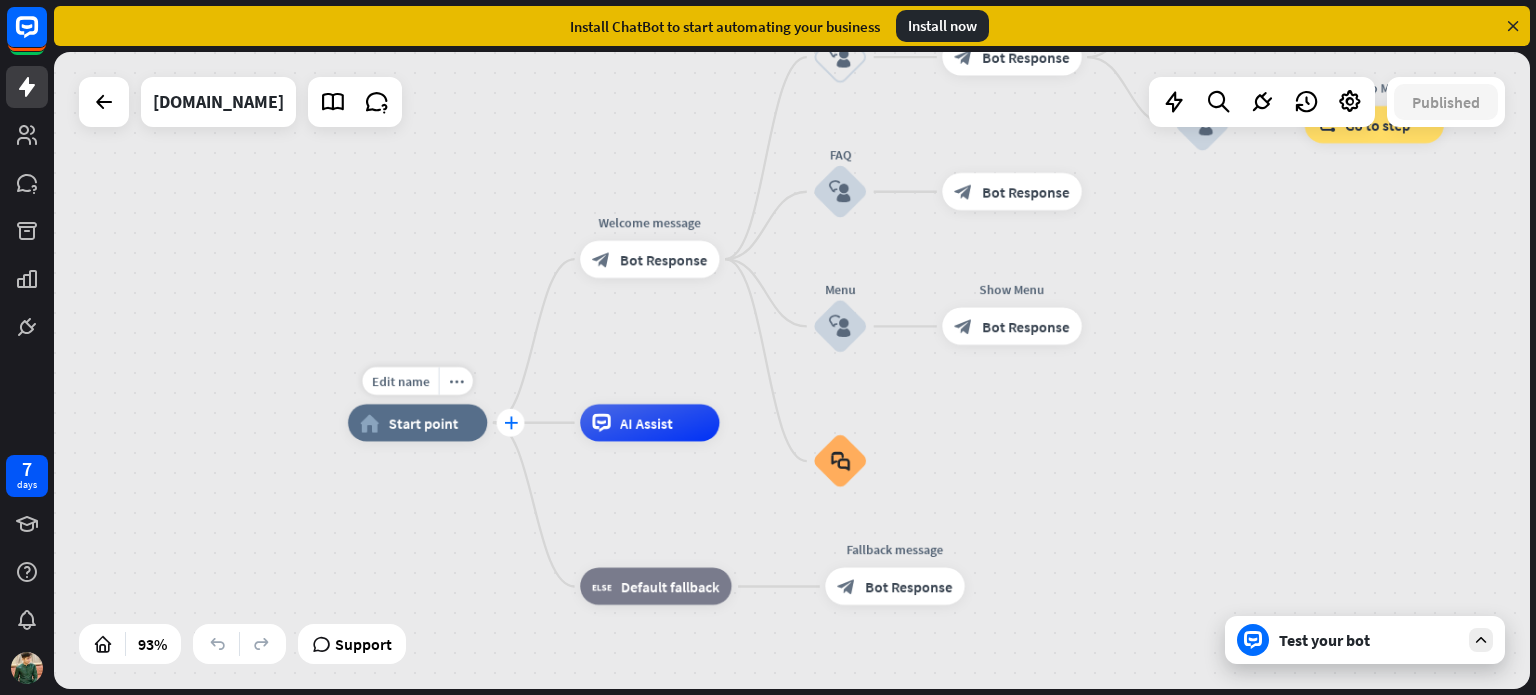 click on "plus" at bounding box center [511, 422] 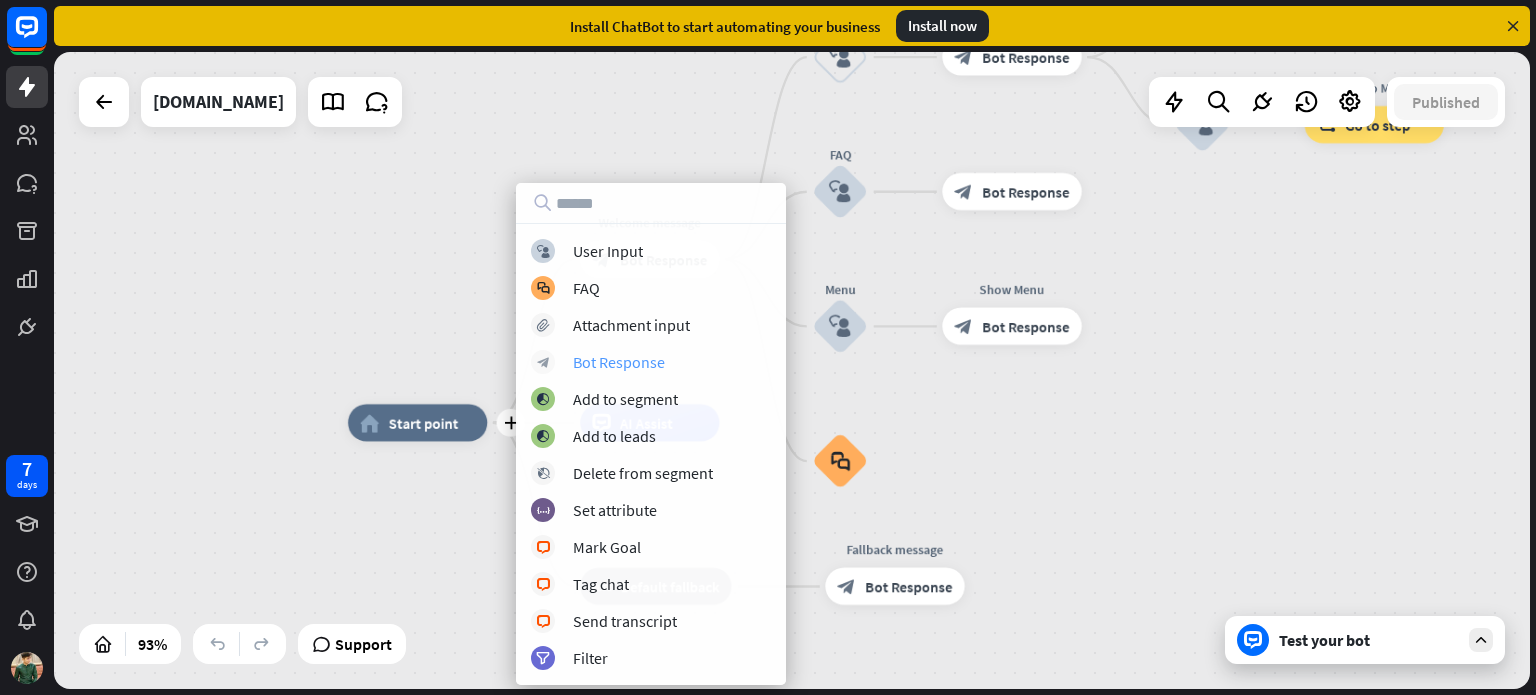 click on "Bot Response" at bounding box center [619, 362] 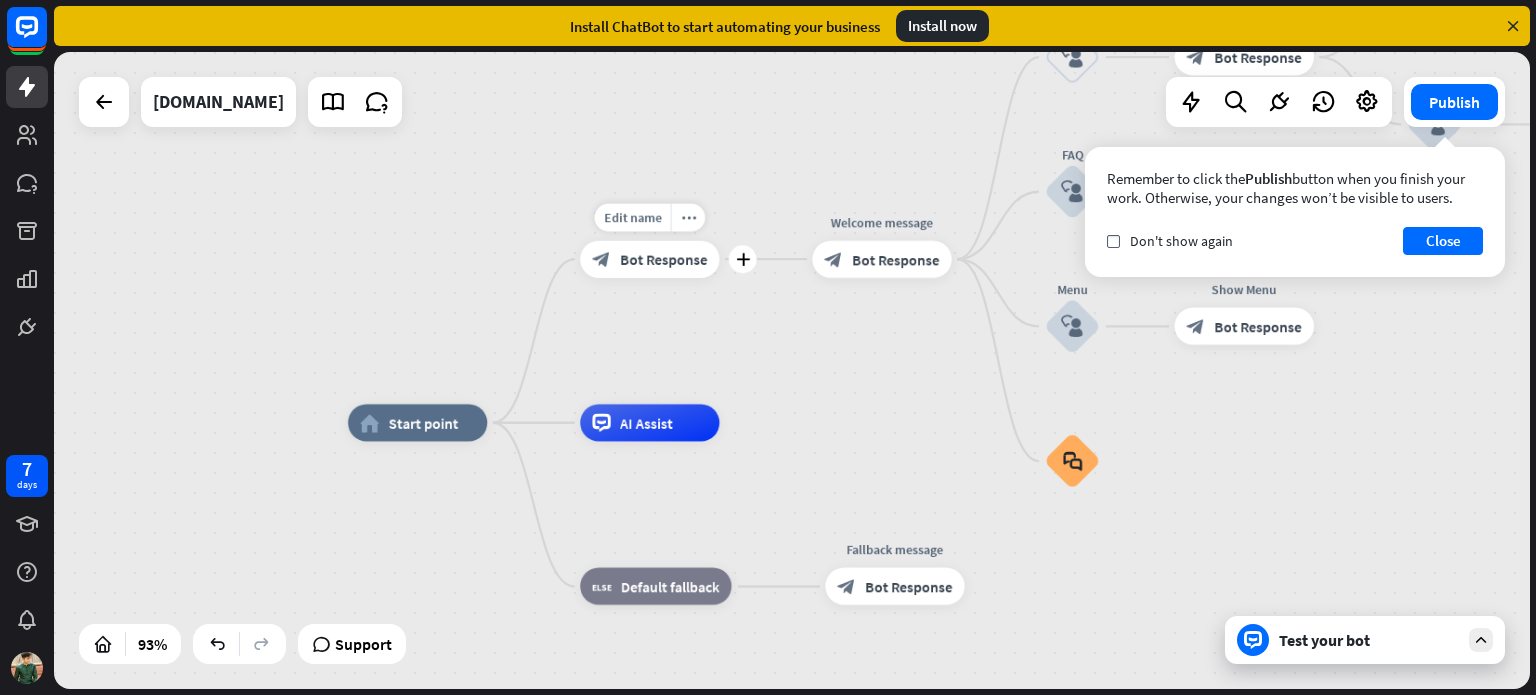click on "Bot Response" at bounding box center (663, 259) 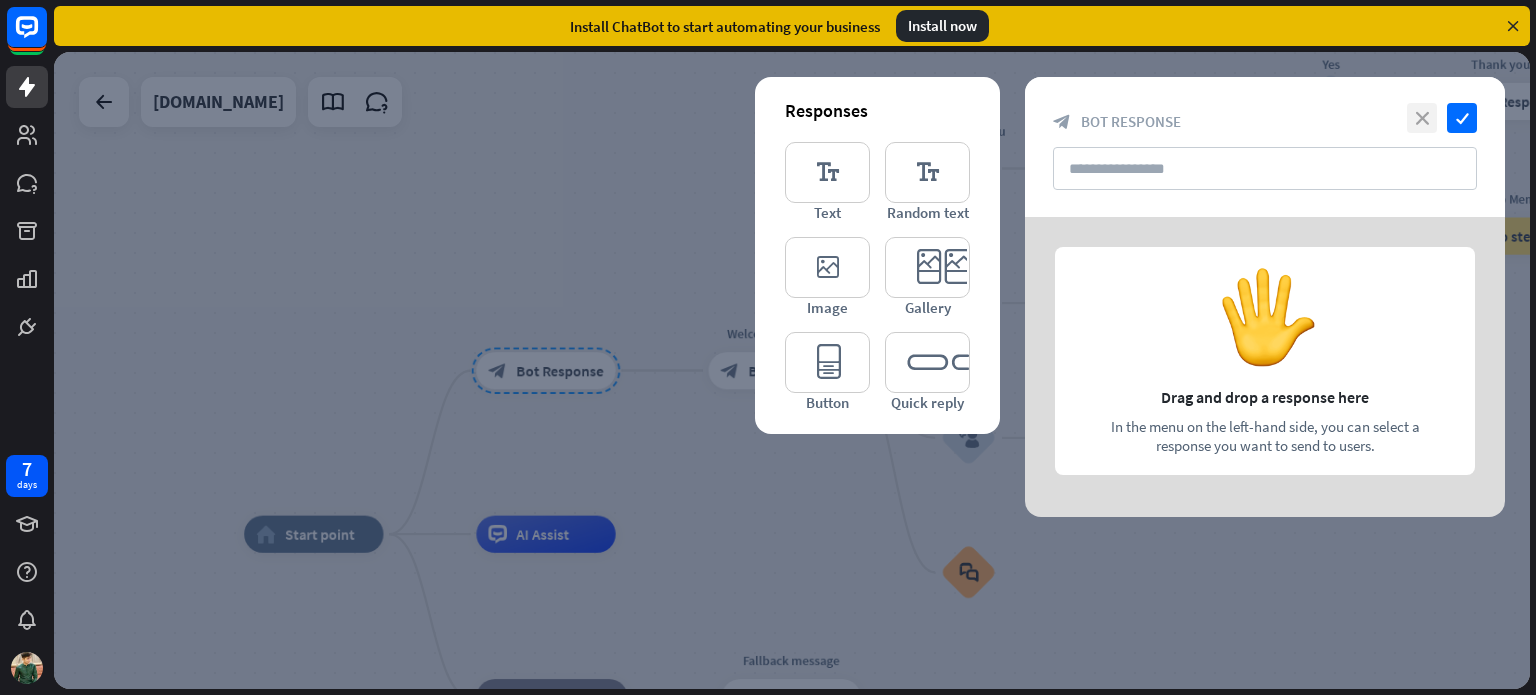click on "close" at bounding box center [1422, 118] 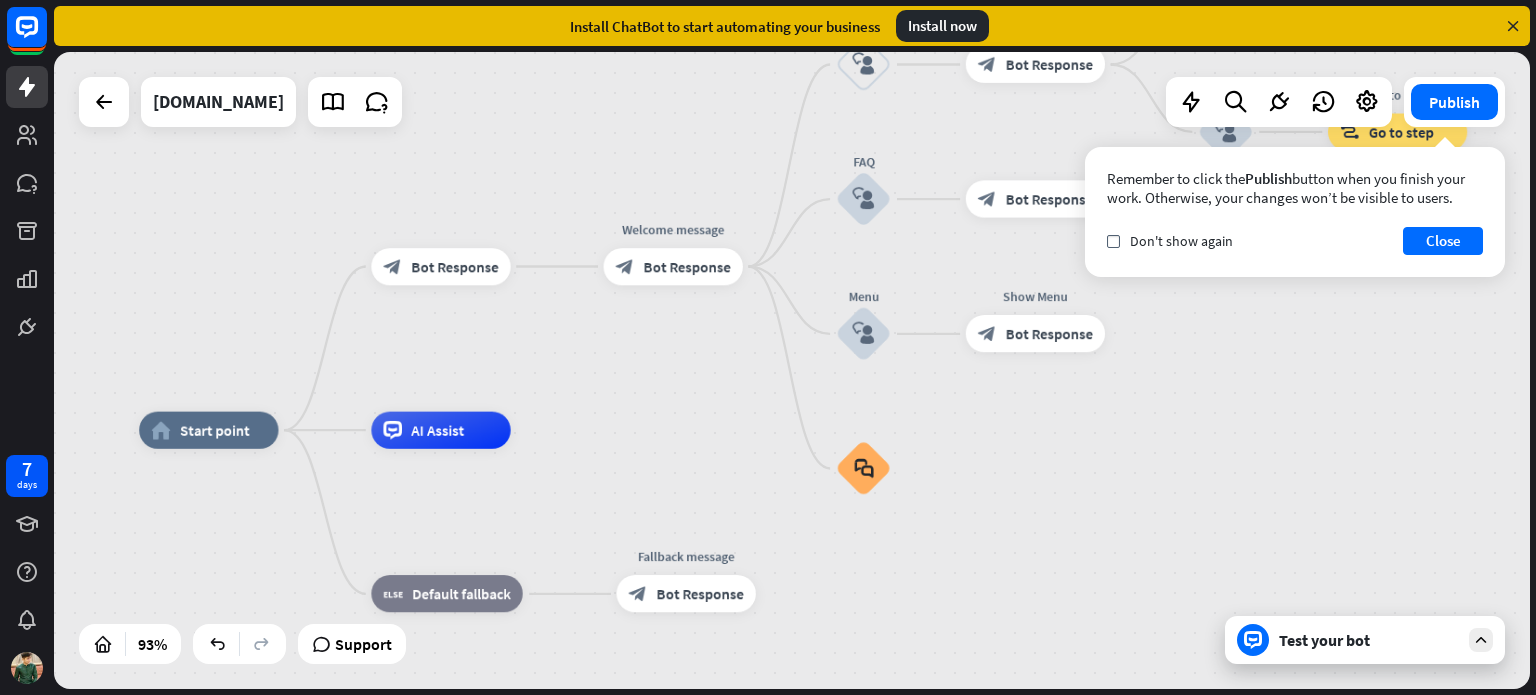 drag, startPoint x: 789, startPoint y: 482, endPoint x: 696, endPoint y: 359, distance: 154.20117 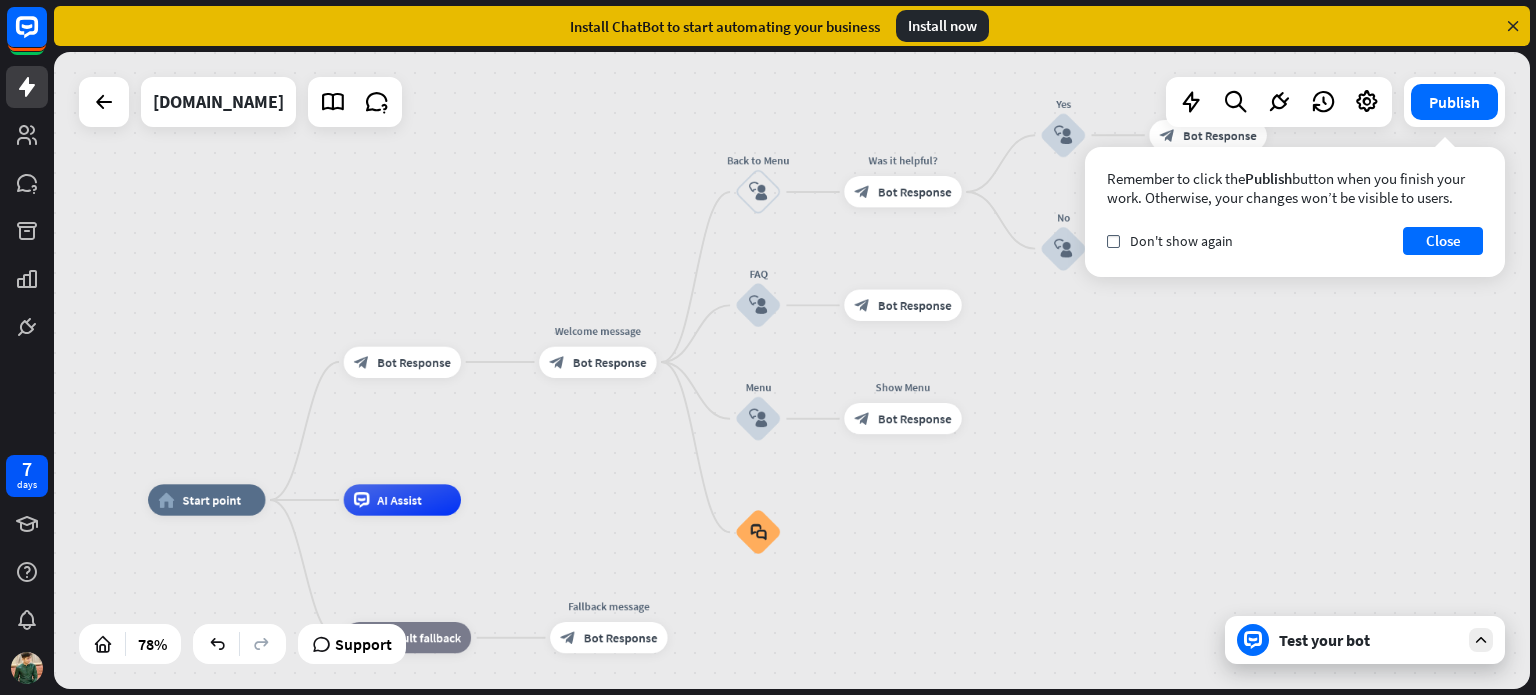 drag, startPoint x: 696, startPoint y: 359, endPoint x: 606, endPoint y: 456, distance: 132.32158 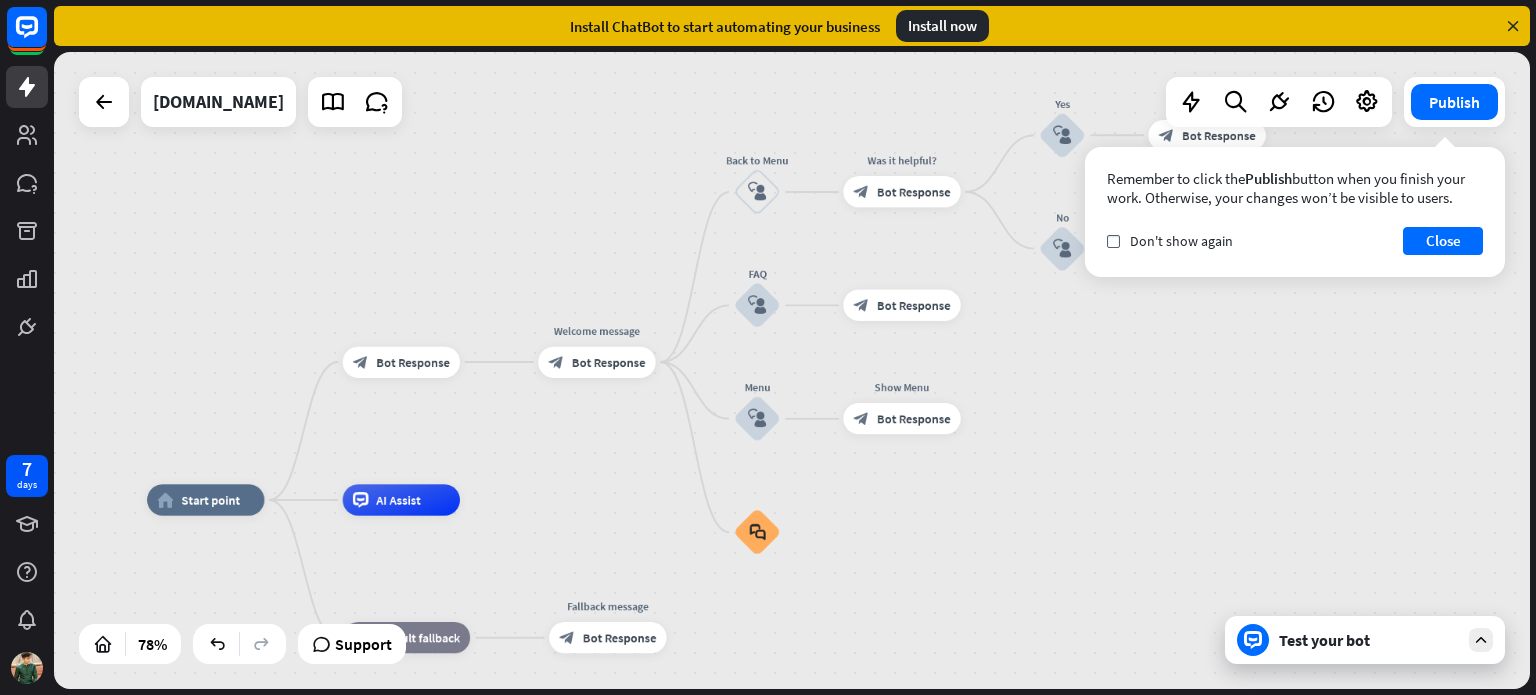 click on "home_2   Start point                   block_bot_response   Bot Response                 Welcome message   block_bot_response   Bot Response                 Back to Menu   block_user_input                 Was it helpful?   block_bot_response   Bot Response                 Yes   block_user_input                 Thank you!   block_bot_response   Bot Response                 No   block_user_input                 Back to Menu   block_goto   Go to step                 FAQ   block_user_input                   block_bot_response   Bot Response                 Menu   block_user_input                 Show Menu   block_bot_response   Bot Response                   block_faq                     AI Assist                   block_fallback   Default fallback                 Fallback message   block_bot_response   Bot Response" at bounding box center (792, 370) 